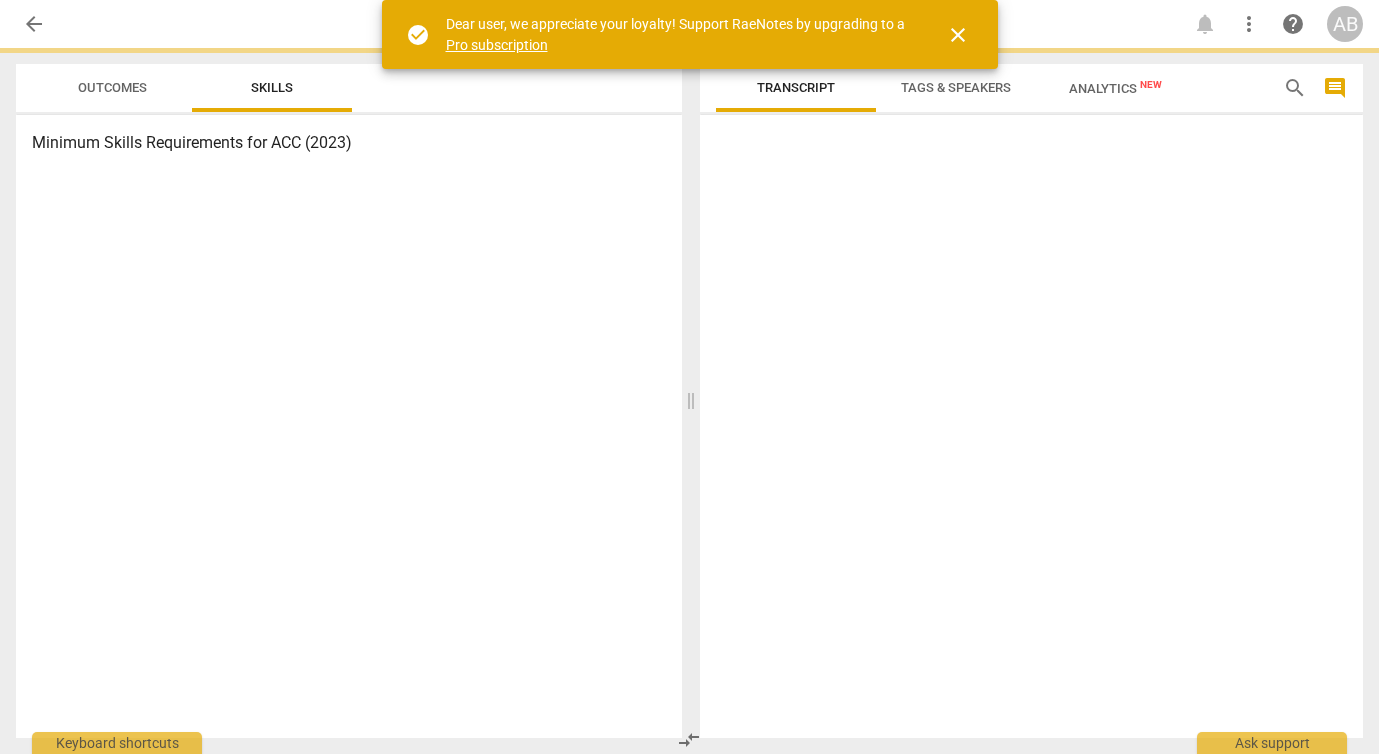 scroll, scrollTop: 0, scrollLeft: 0, axis: both 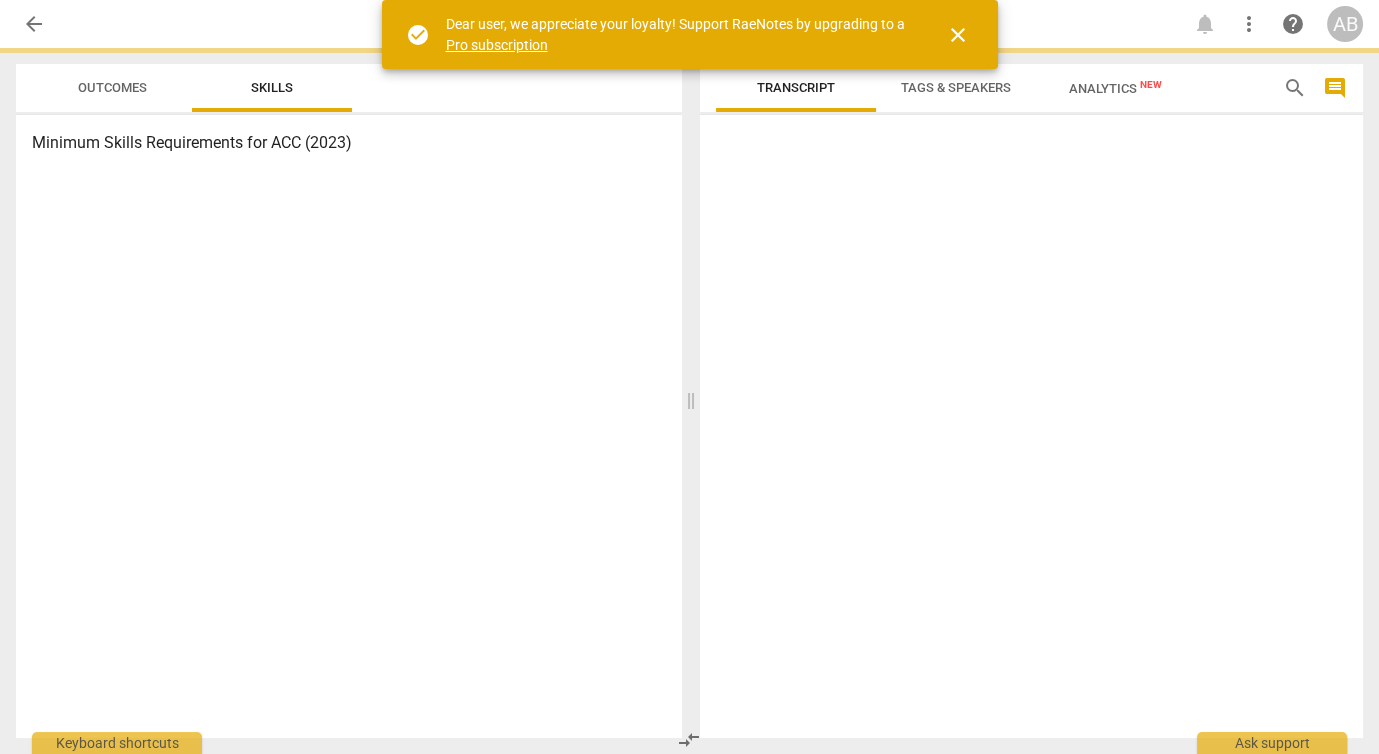 click on "close" at bounding box center [958, 35] 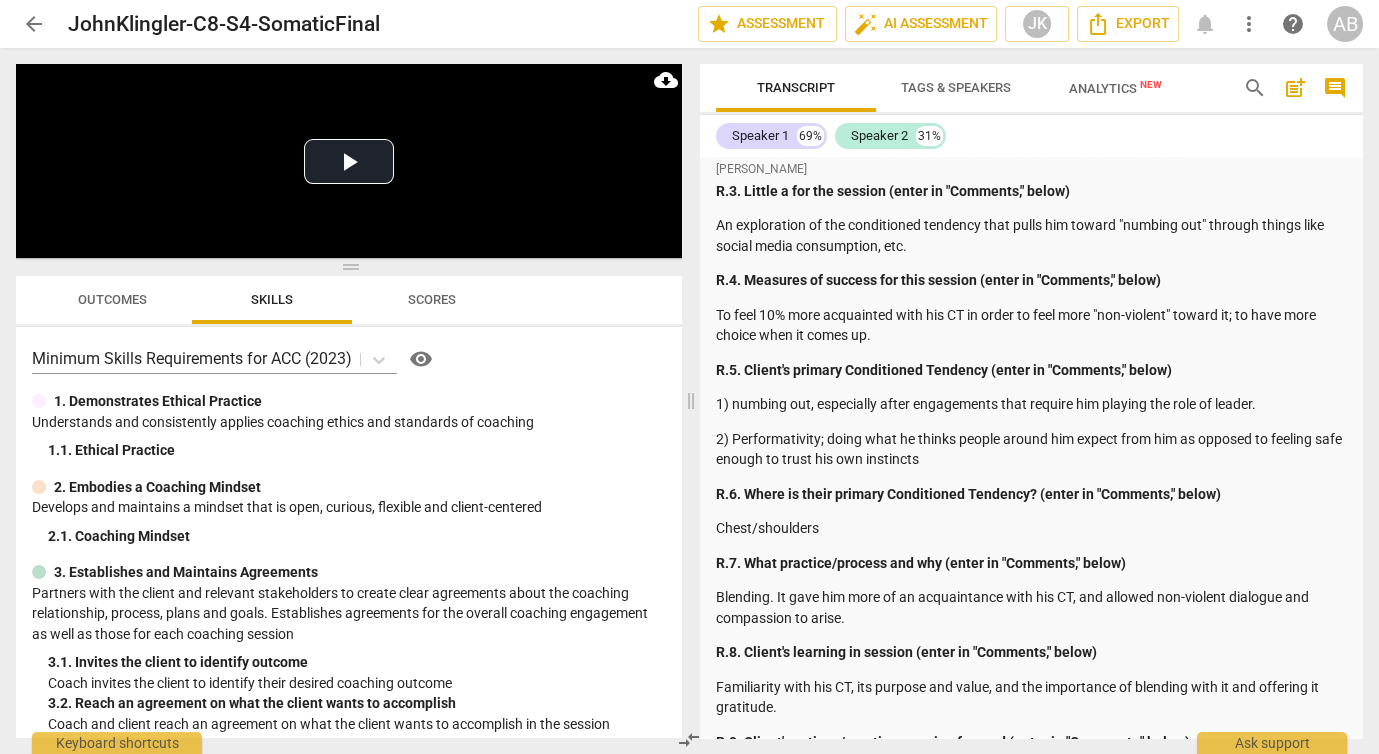 scroll, scrollTop: 0, scrollLeft: 0, axis: both 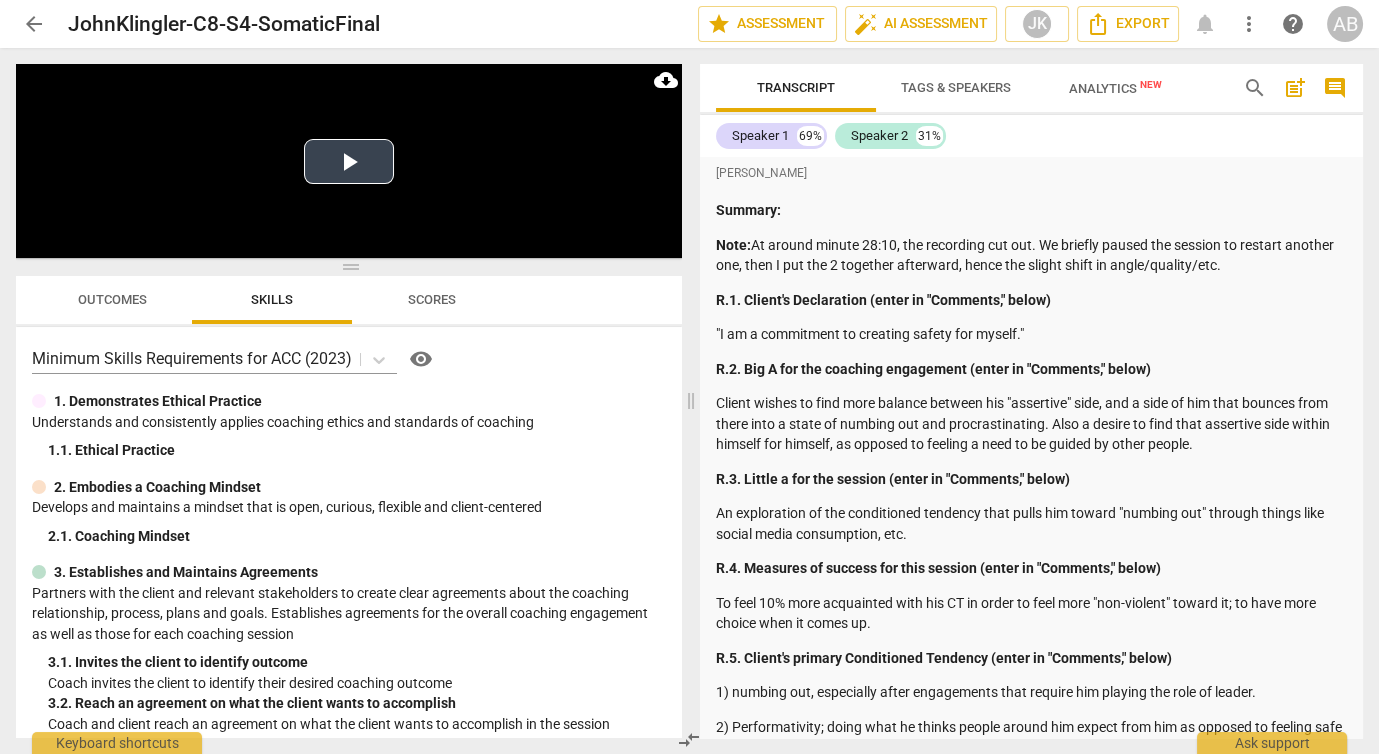 click on "Play Video" at bounding box center [349, 161] 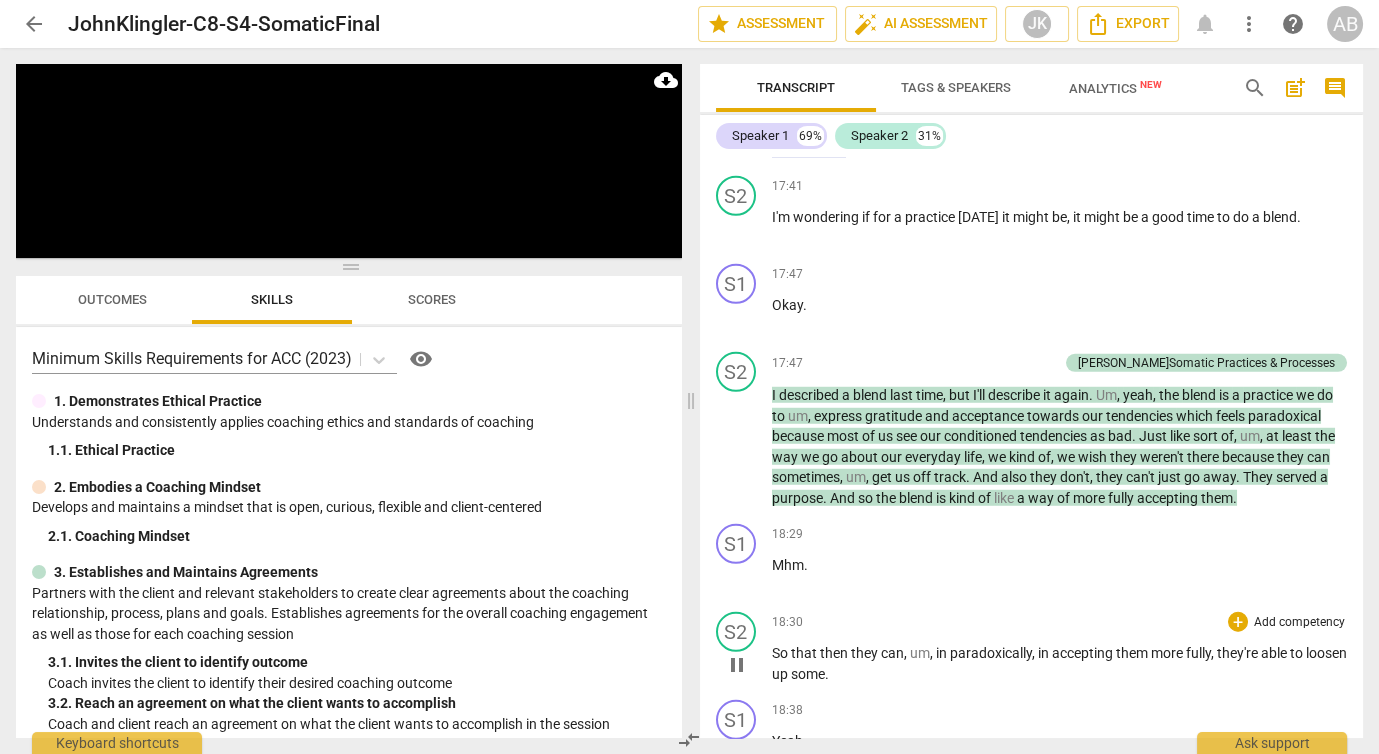 scroll, scrollTop: 9352, scrollLeft: 0, axis: vertical 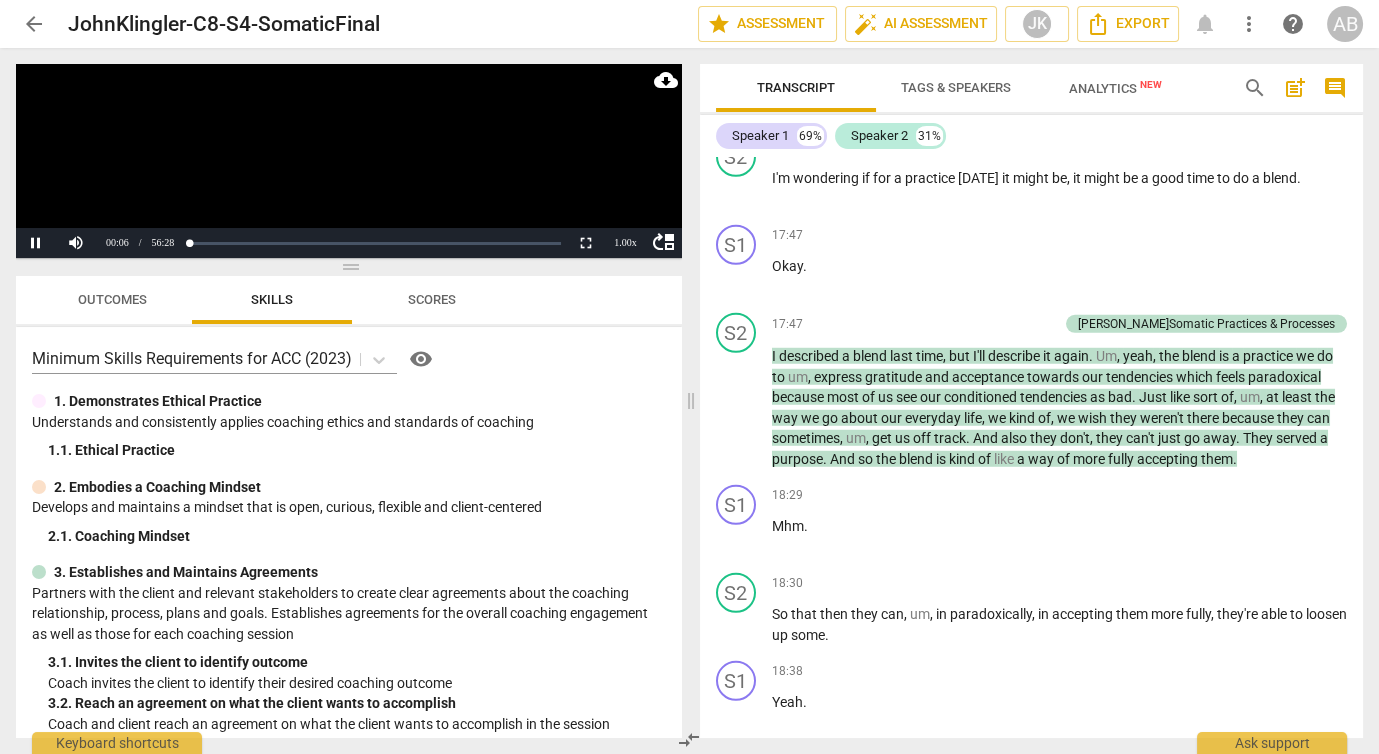click at bounding box center (349, 161) 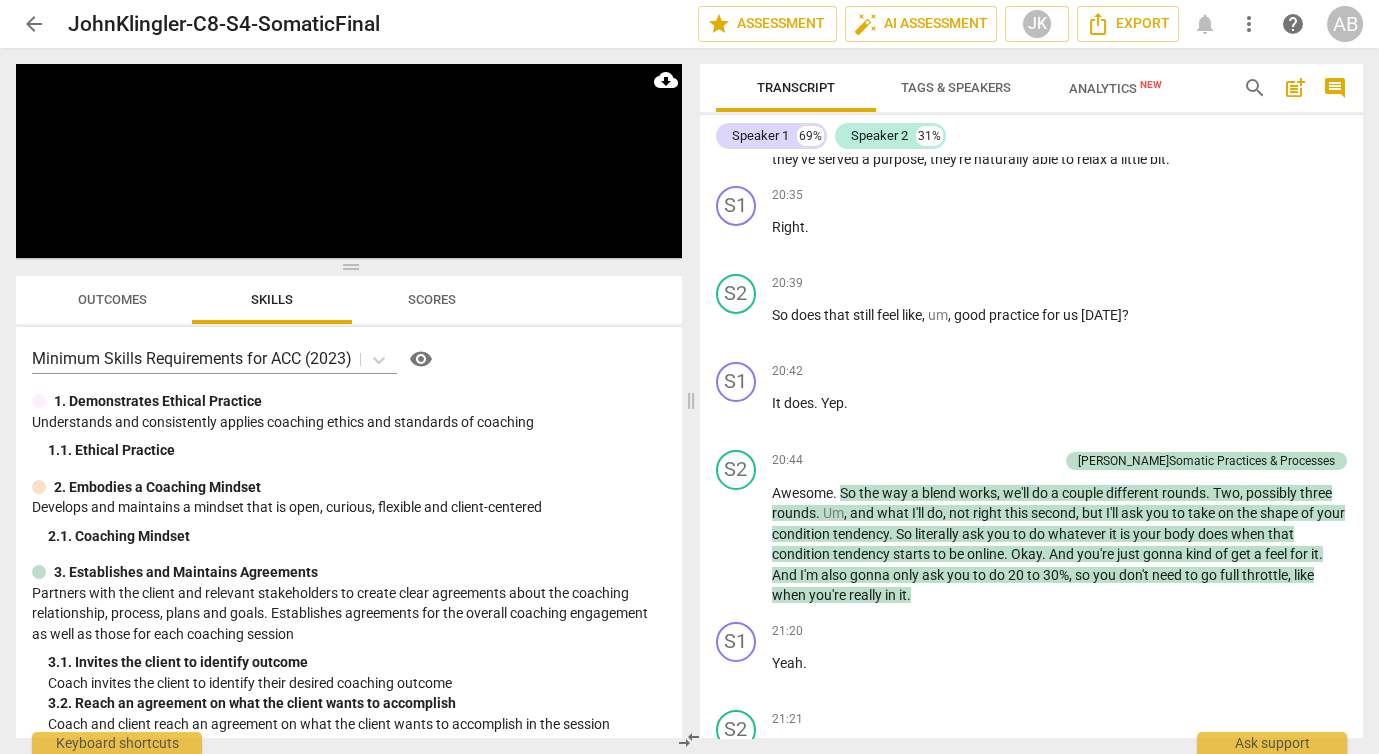 scroll, scrollTop: 10896, scrollLeft: 0, axis: vertical 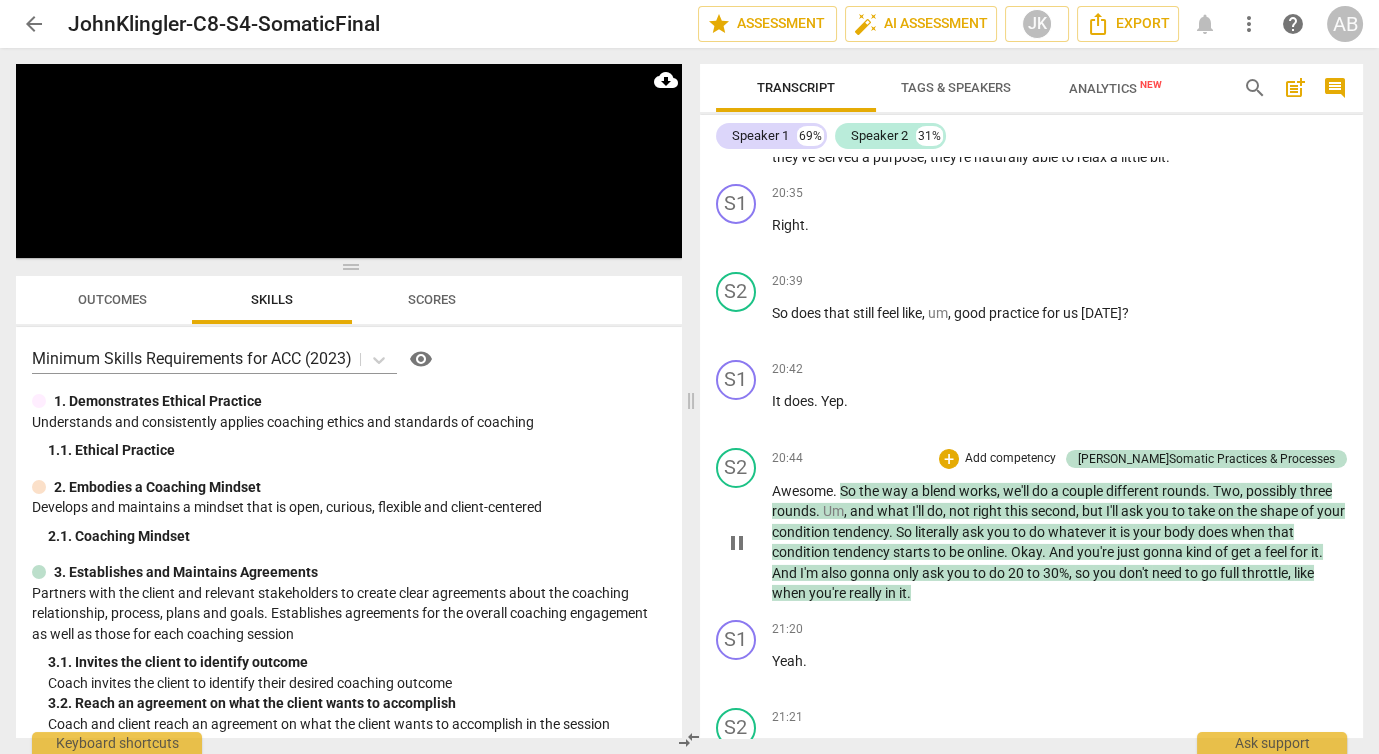 click on "Awesome" at bounding box center (802, 491) 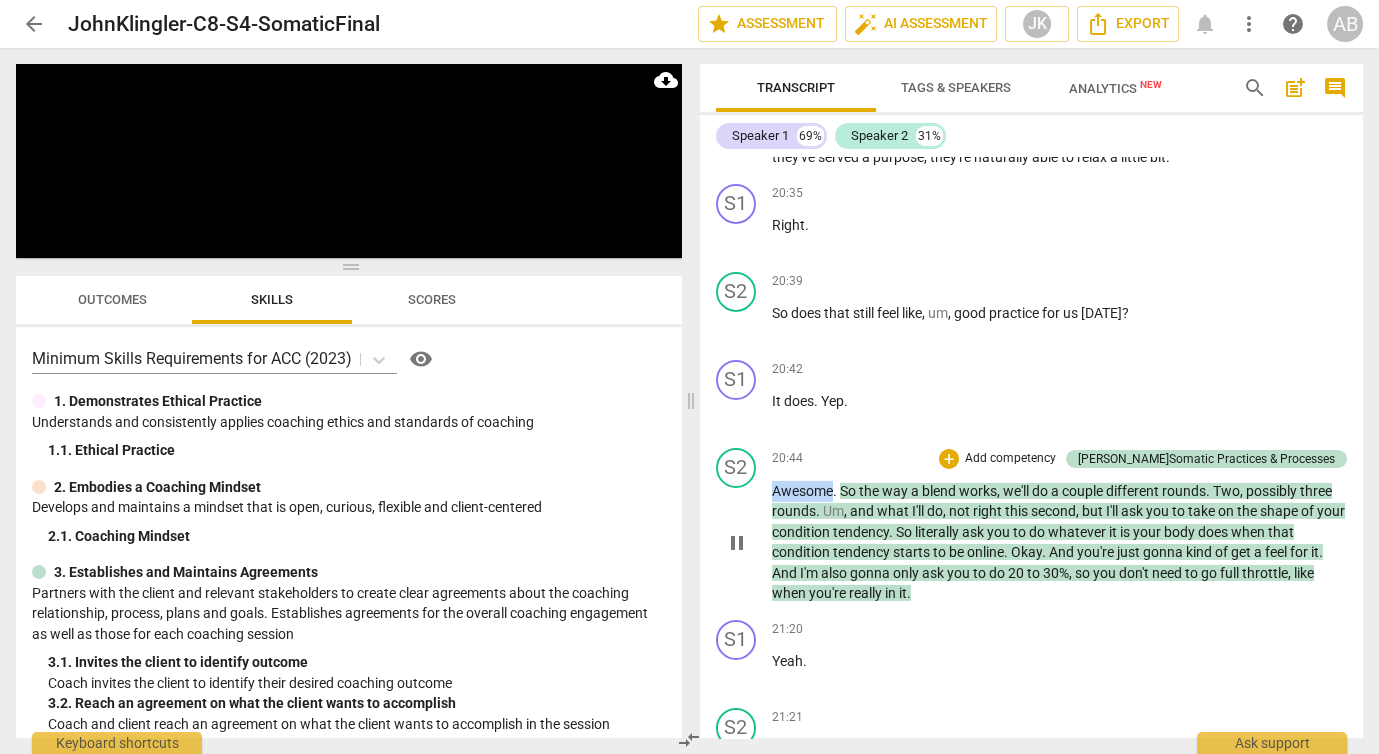 click on "Awesome" at bounding box center (802, 491) 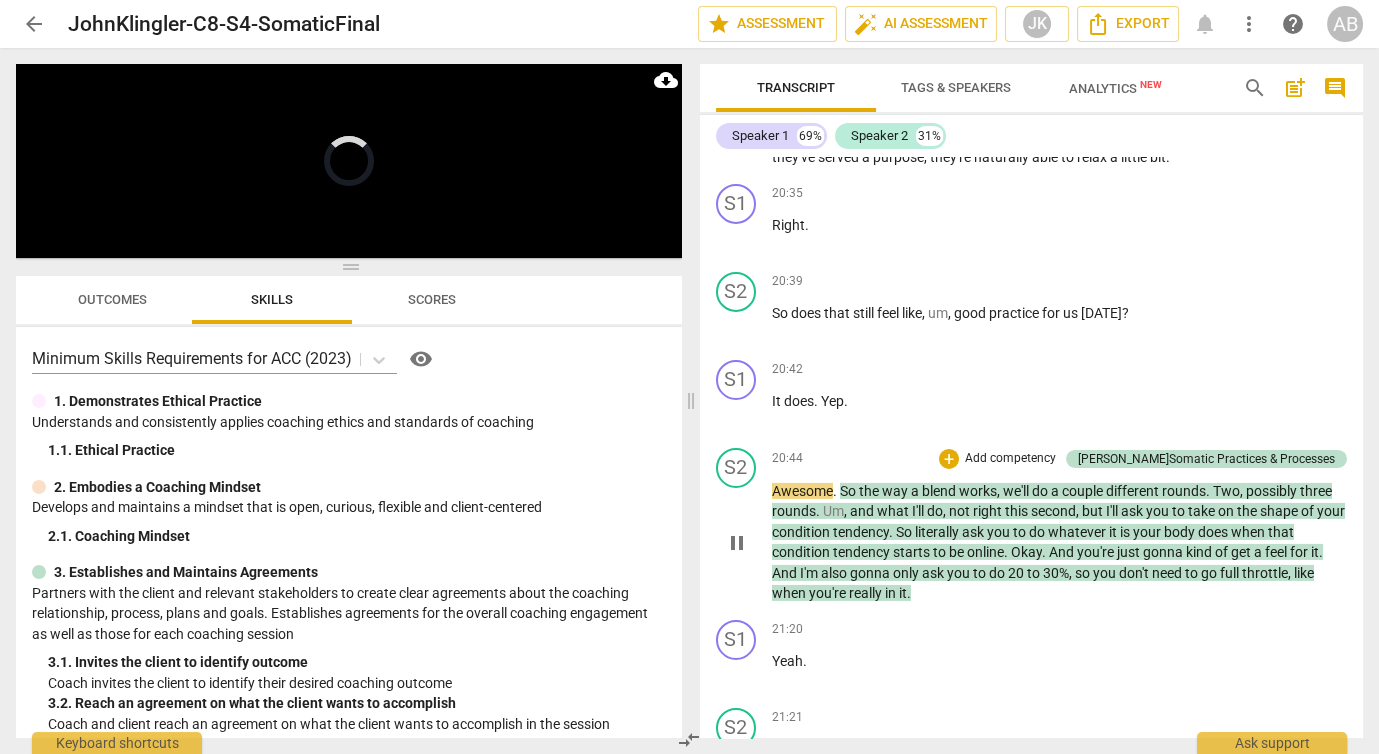click on "Awesome" at bounding box center [802, 491] 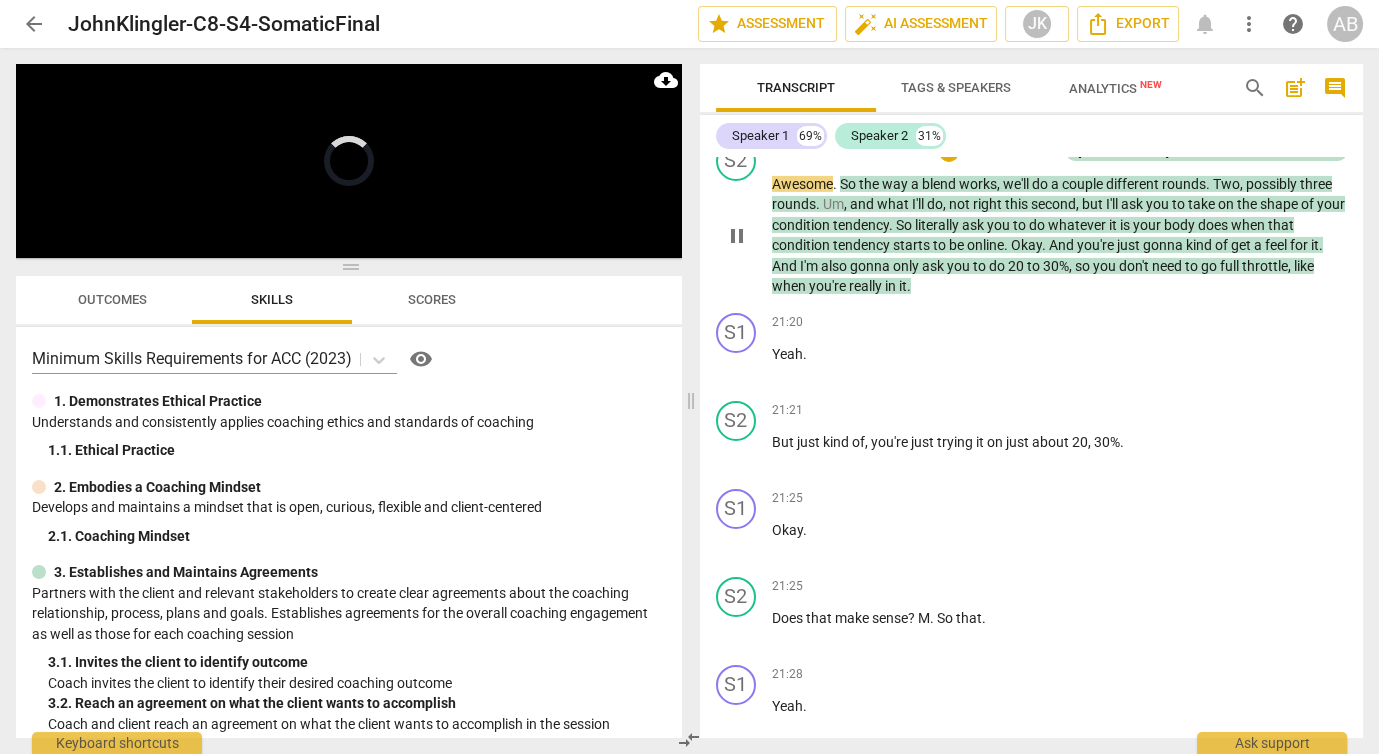 scroll, scrollTop: 11208, scrollLeft: 0, axis: vertical 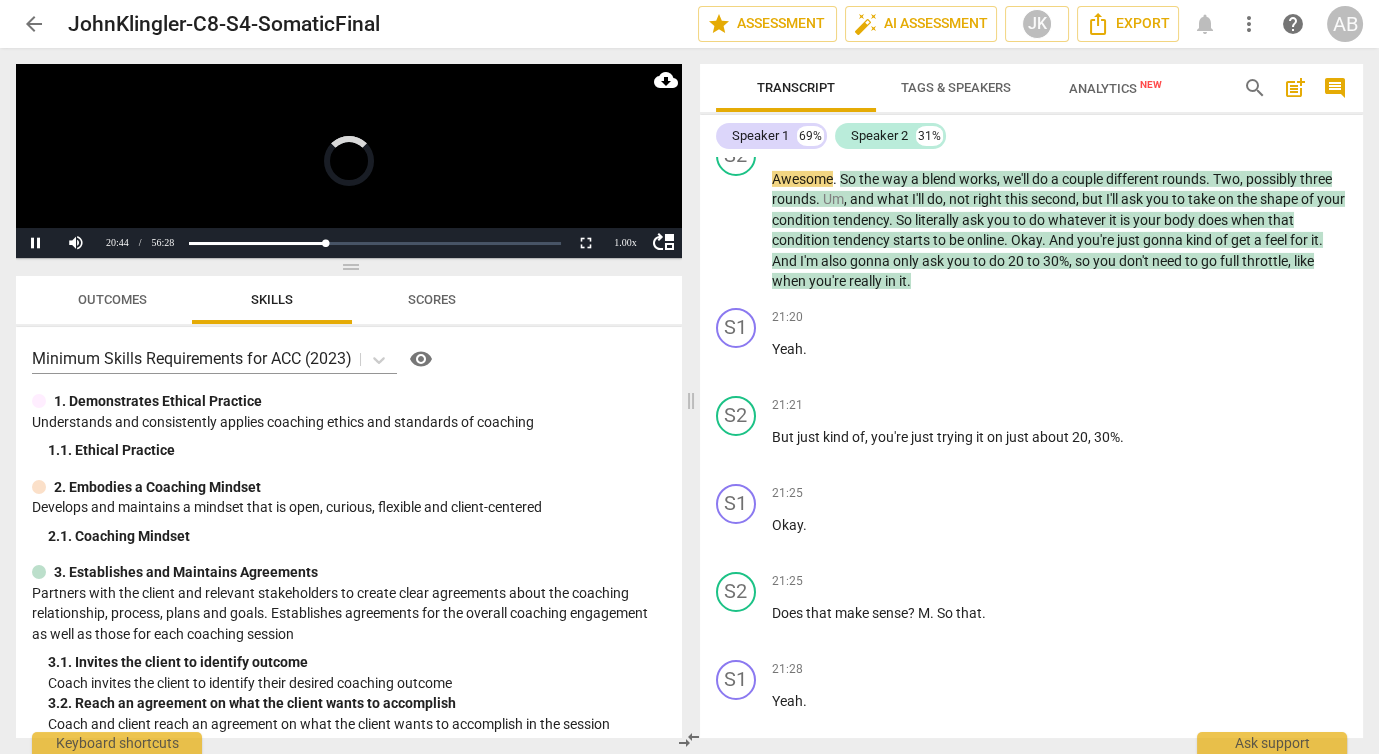 click at bounding box center (349, 161) 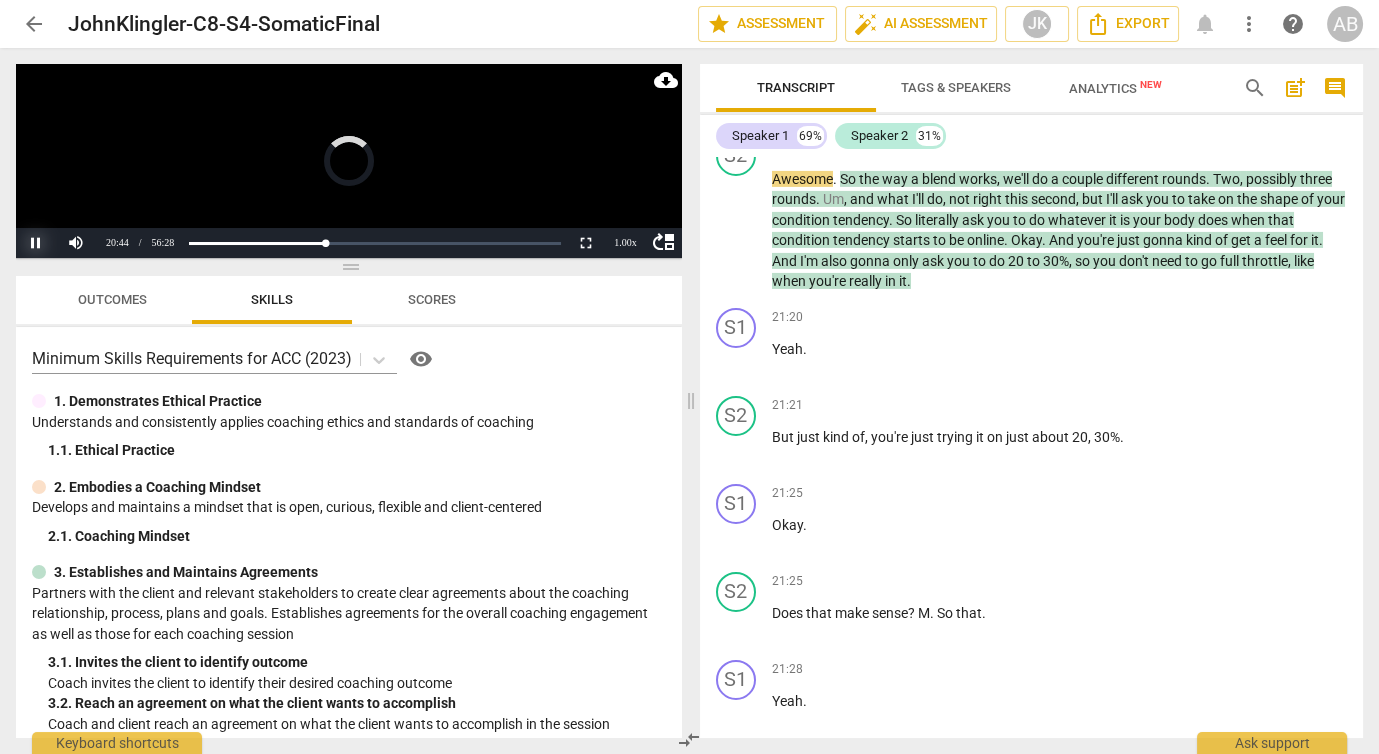 click on "Pause" at bounding box center [36, 243] 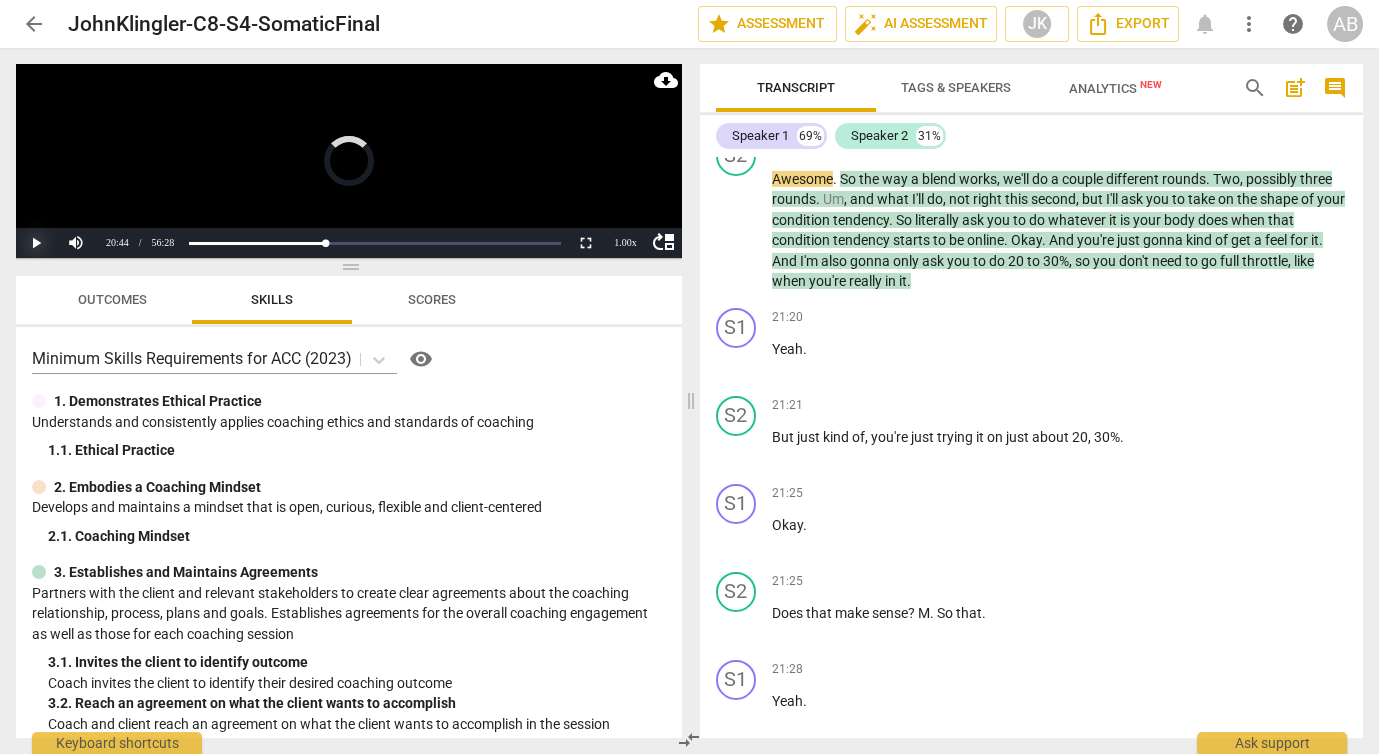 click on "Play" at bounding box center (36, 243) 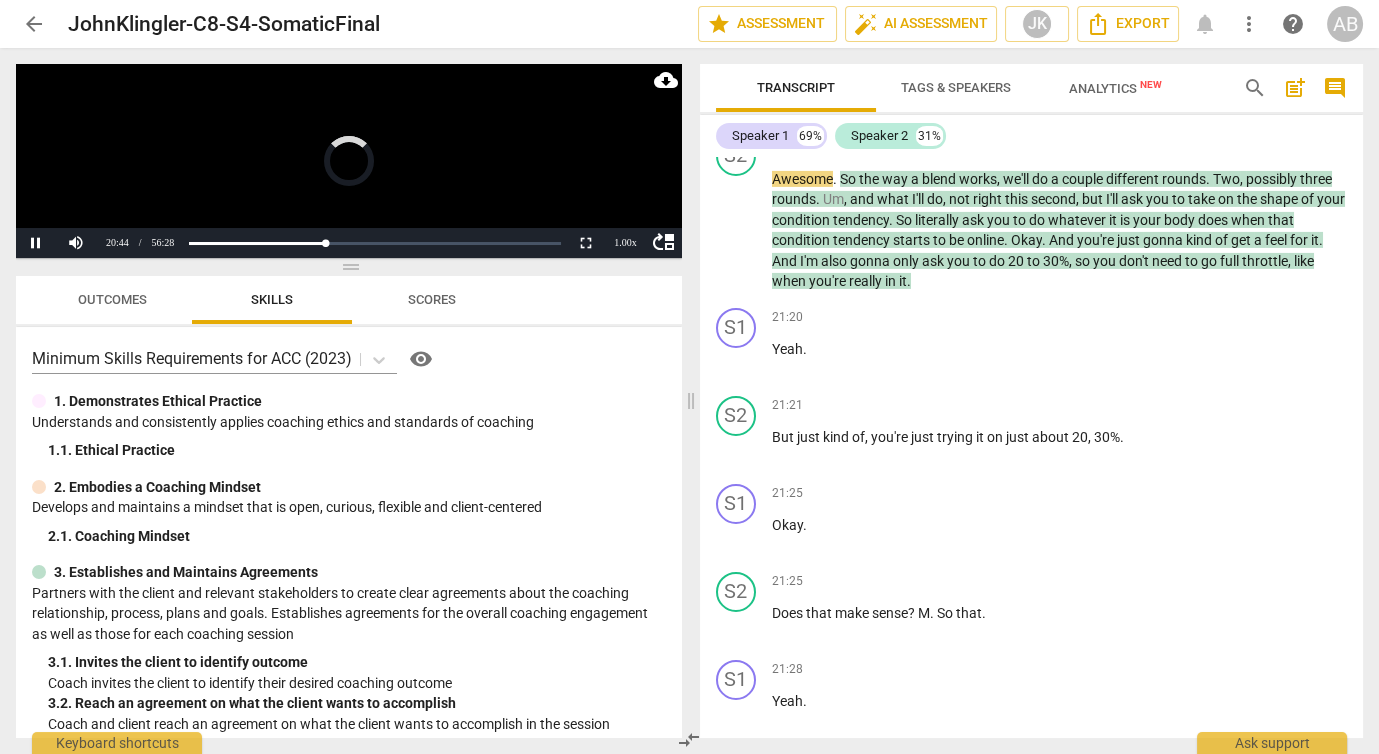 click at bounding box center [349, 161] 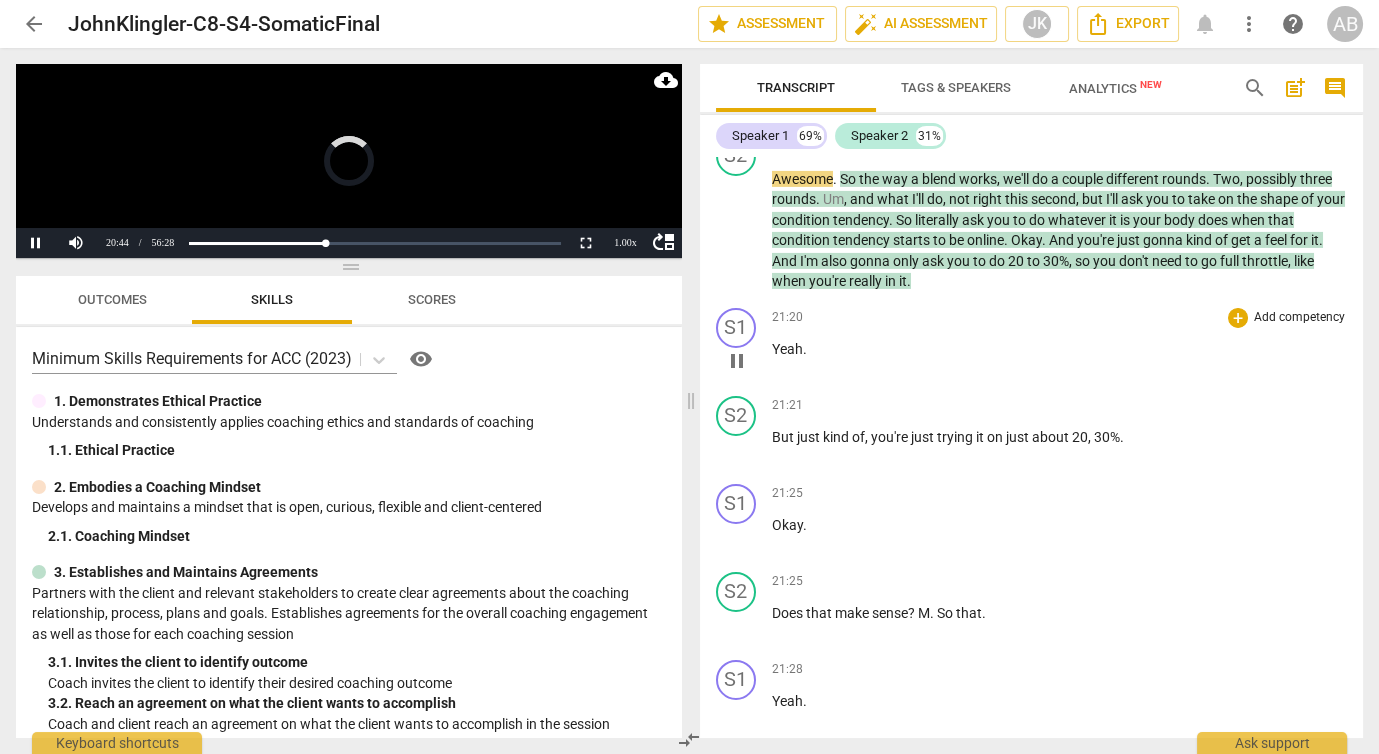 click on "21:20 + Add competency keyboard_arrow_right Yeah ." at bounding box center [1060, 344] 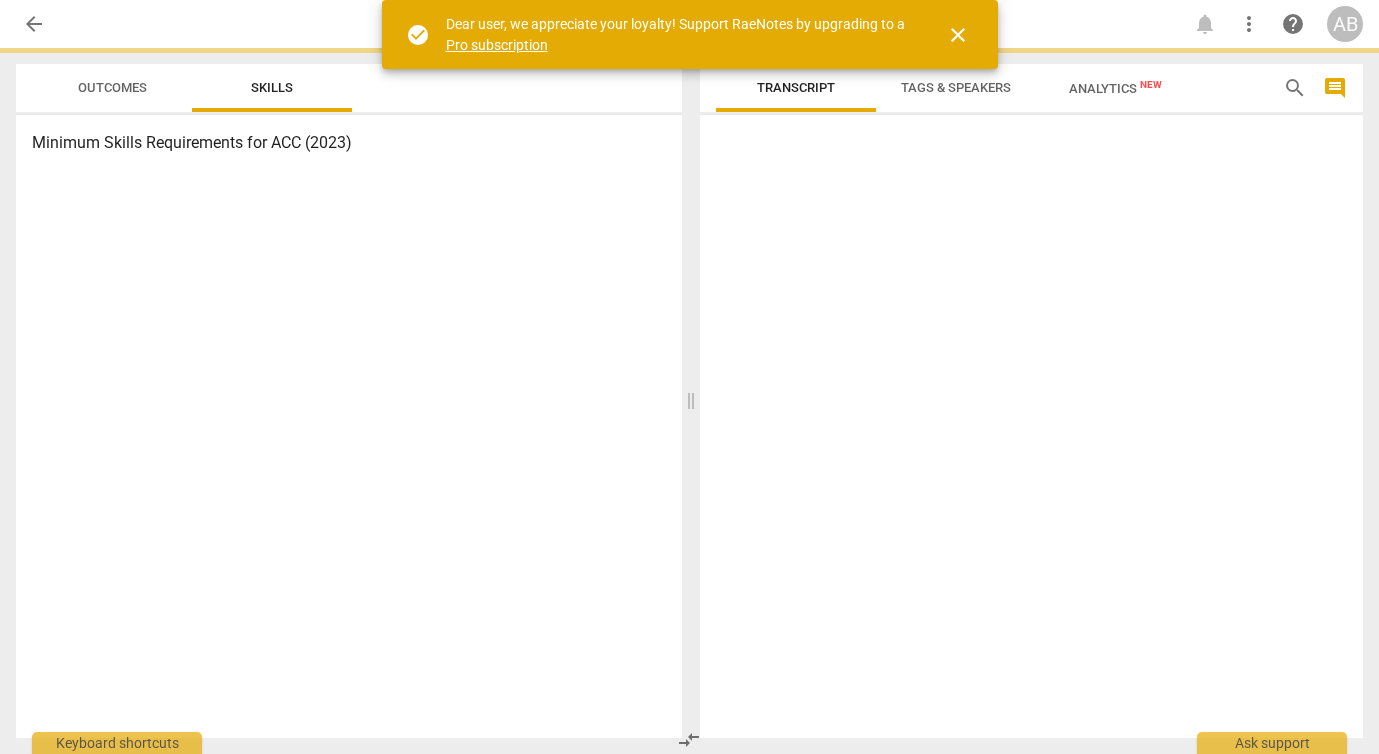 scroll, scrollTop: 0, scrollLeft: 0, axis: both 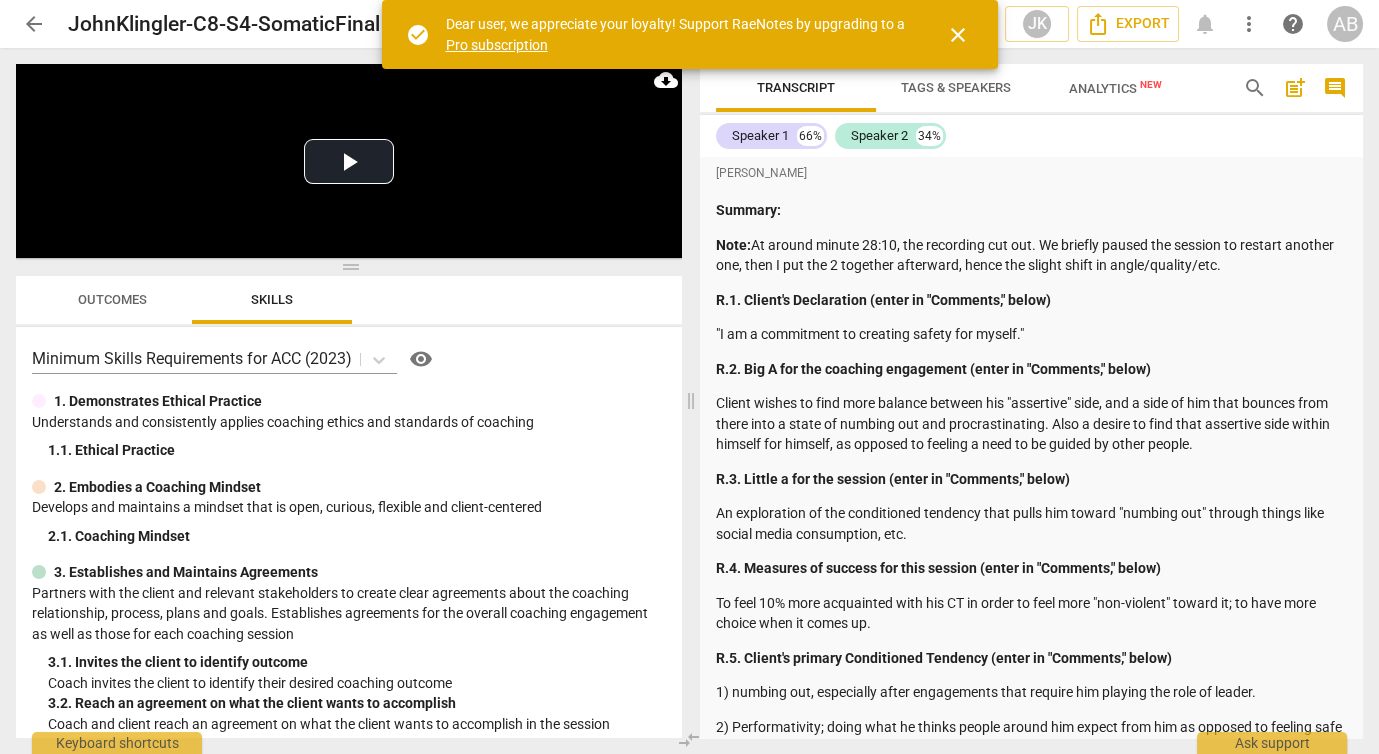 click on "close" at bounding box center [958, 35] 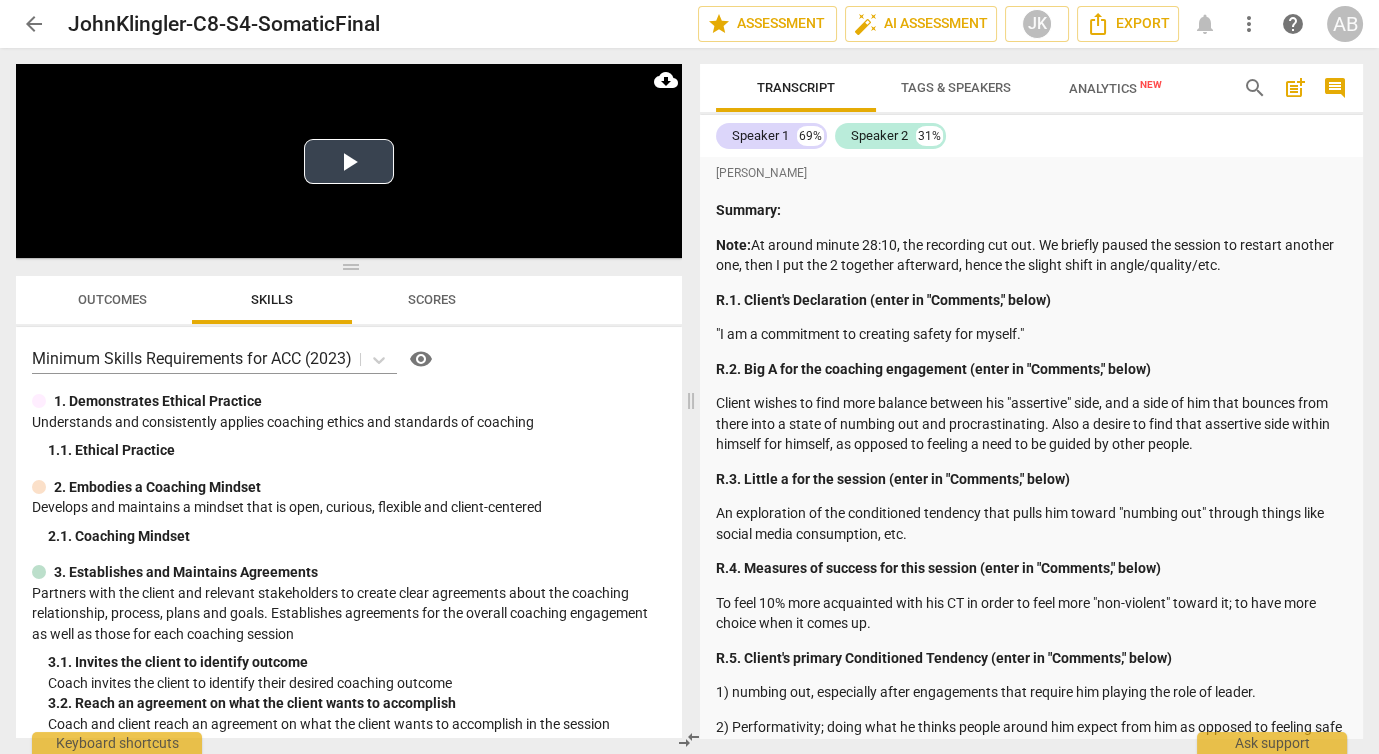 click on "Play Video" at bounding box center [349, 161] 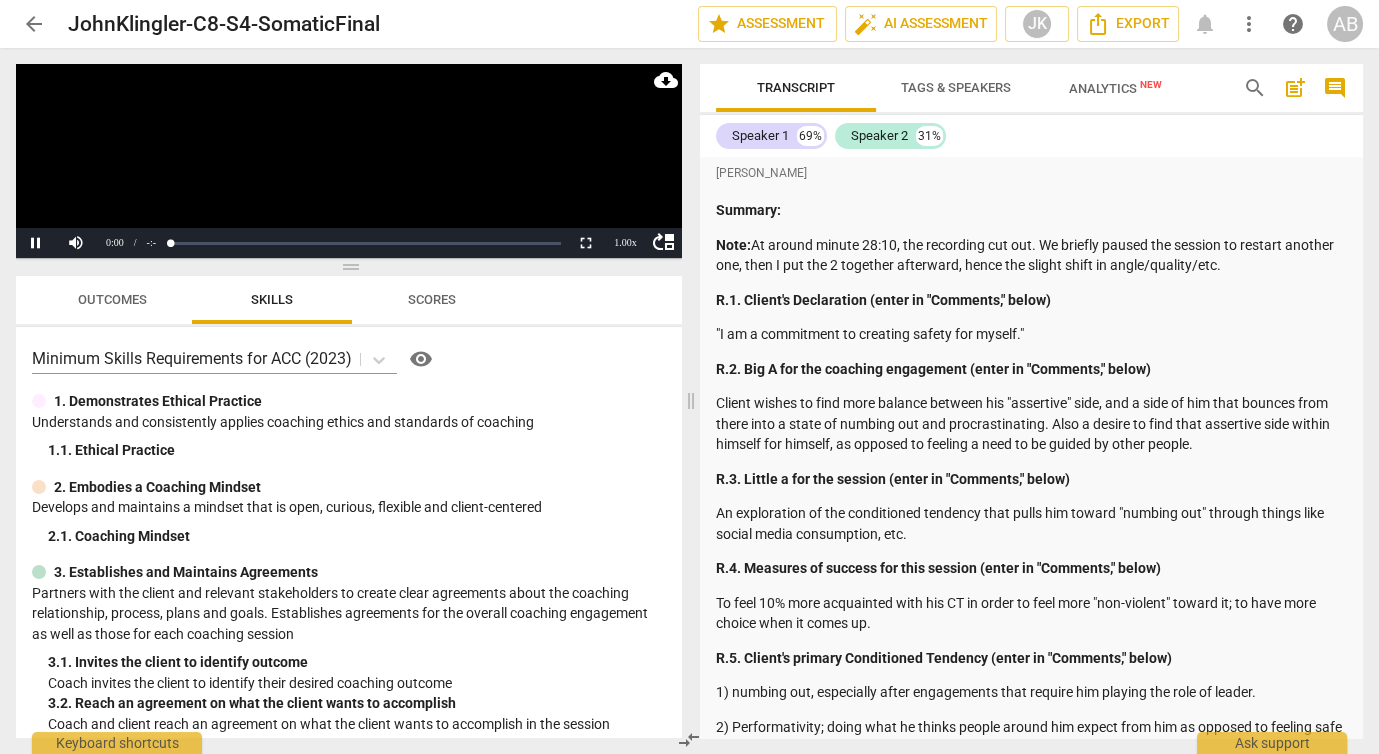 click at bounding box center (349, 161) 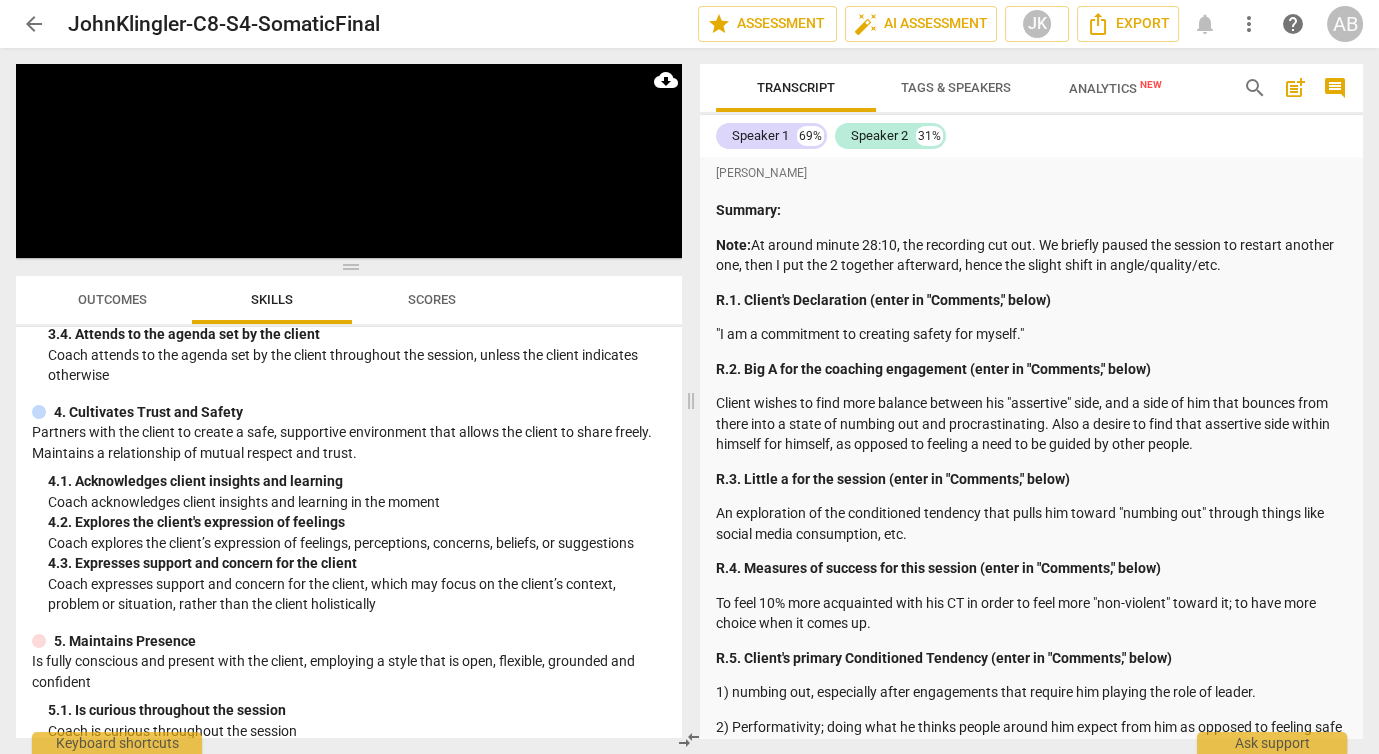scroll, scrollTop: 0, scrollLeft: 0, axis: both 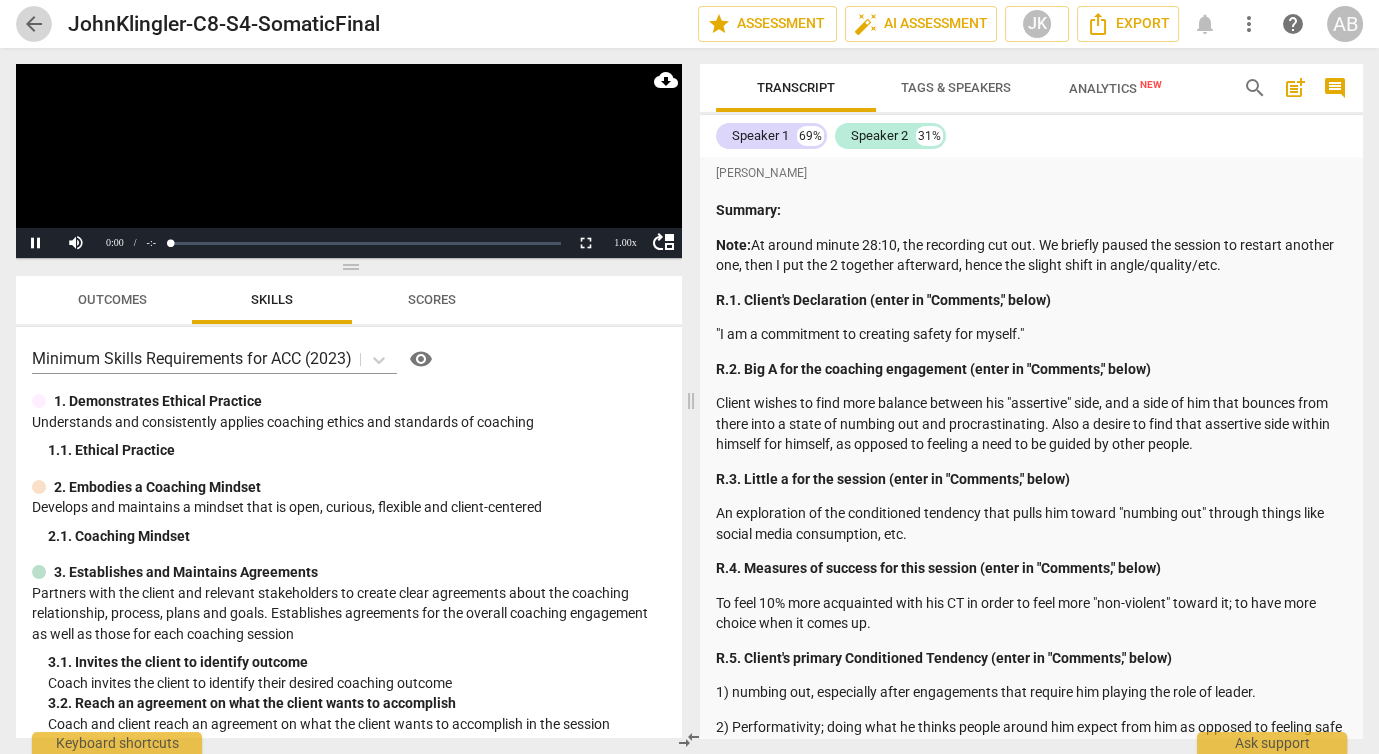 click on "arrow_back" at bounding box center (34, 24) 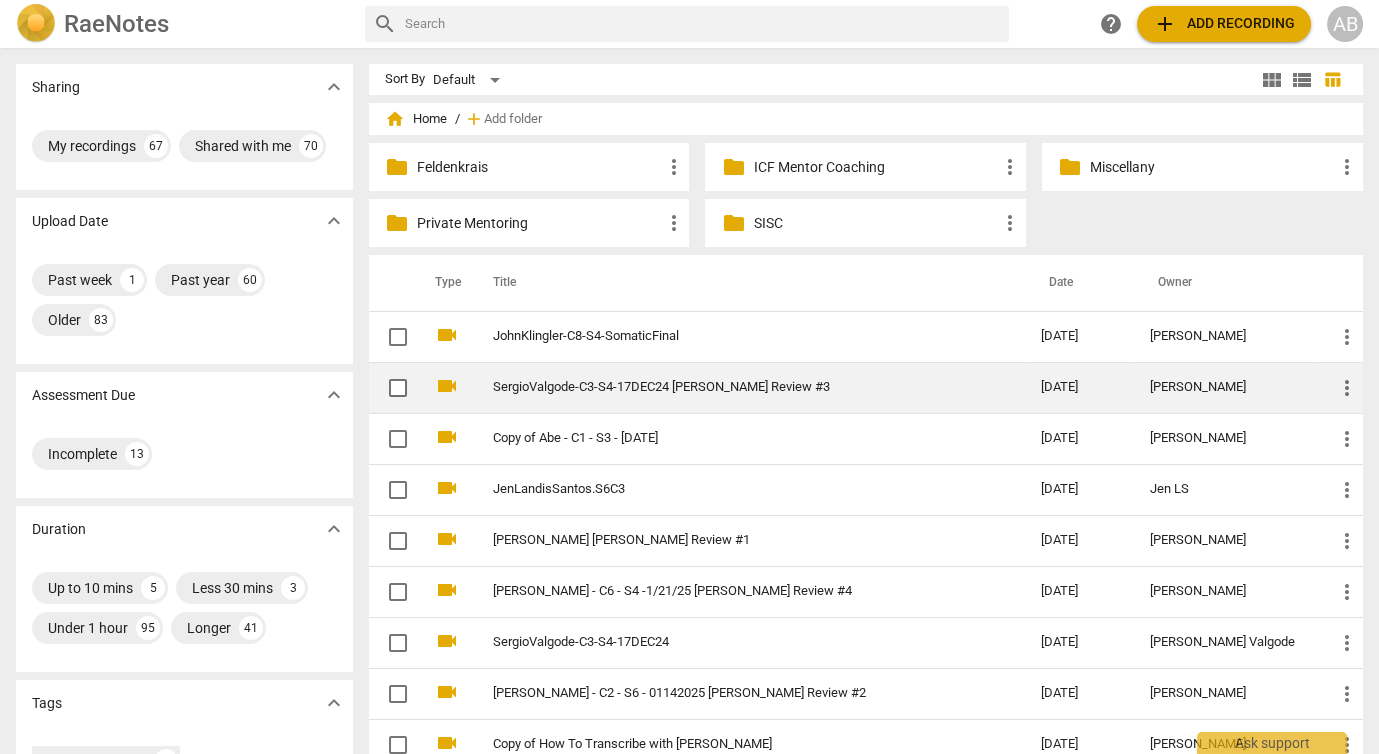 click on "SergioValgode-C3-S4-17DEC24 [PERSON_NAME] Review #3" at bounding box center (731, 387) 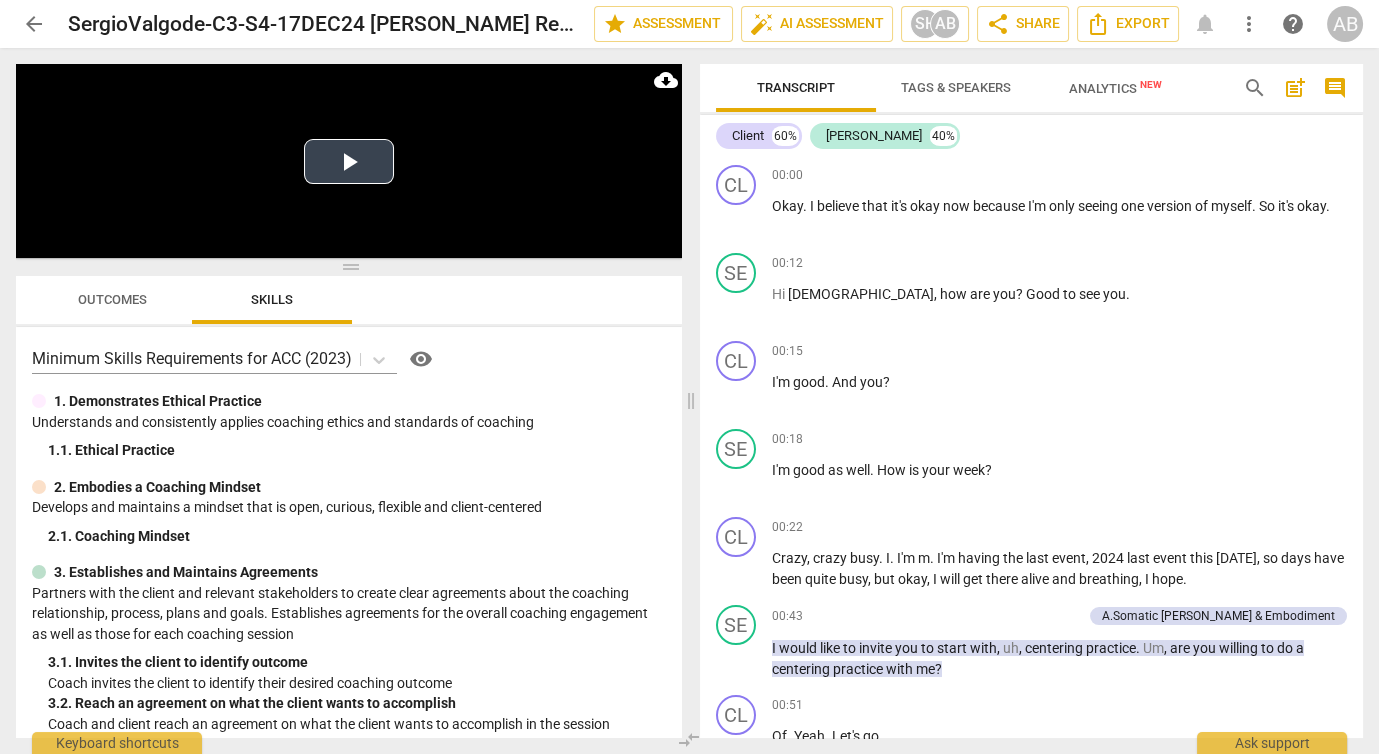 click on "Play Video" at bounding box center (349, 161) 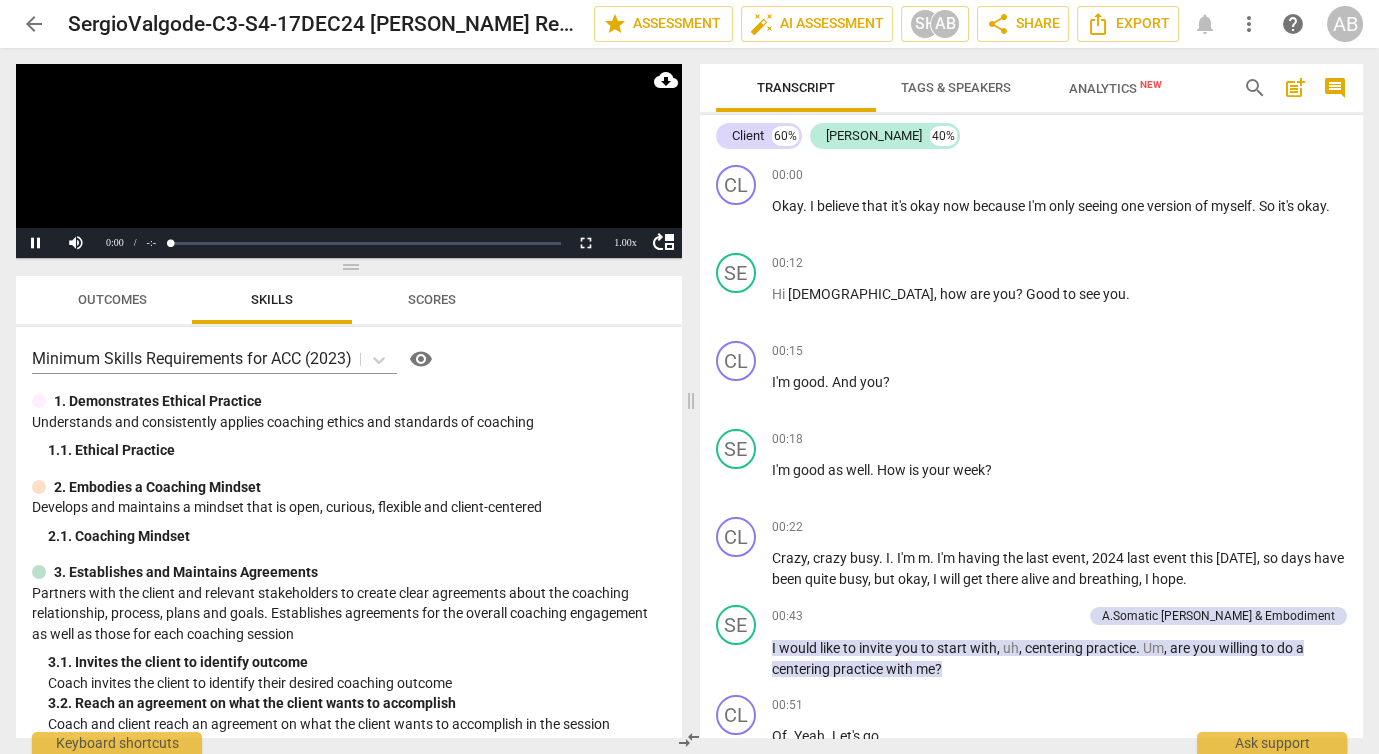 click at bounding box center (349, 161) 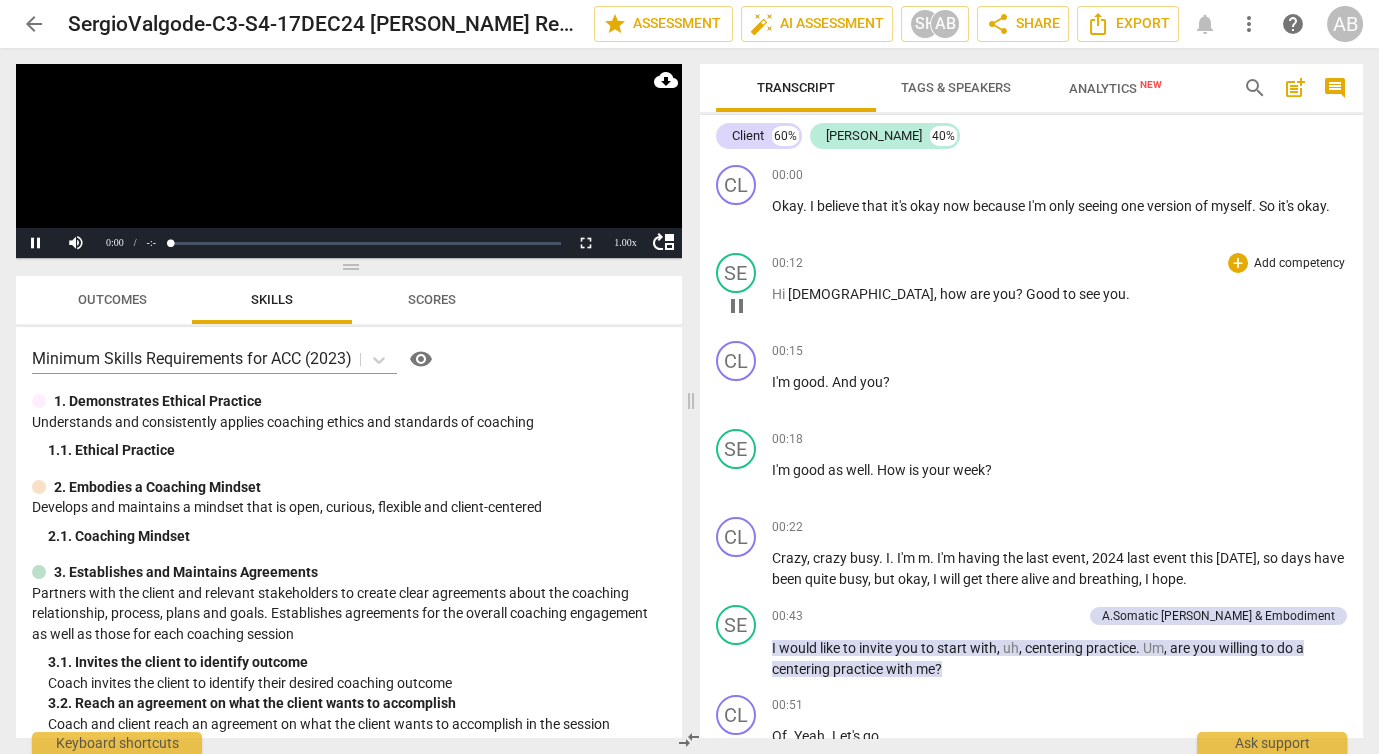 click on "Hi" at bounding box center (780, 294) 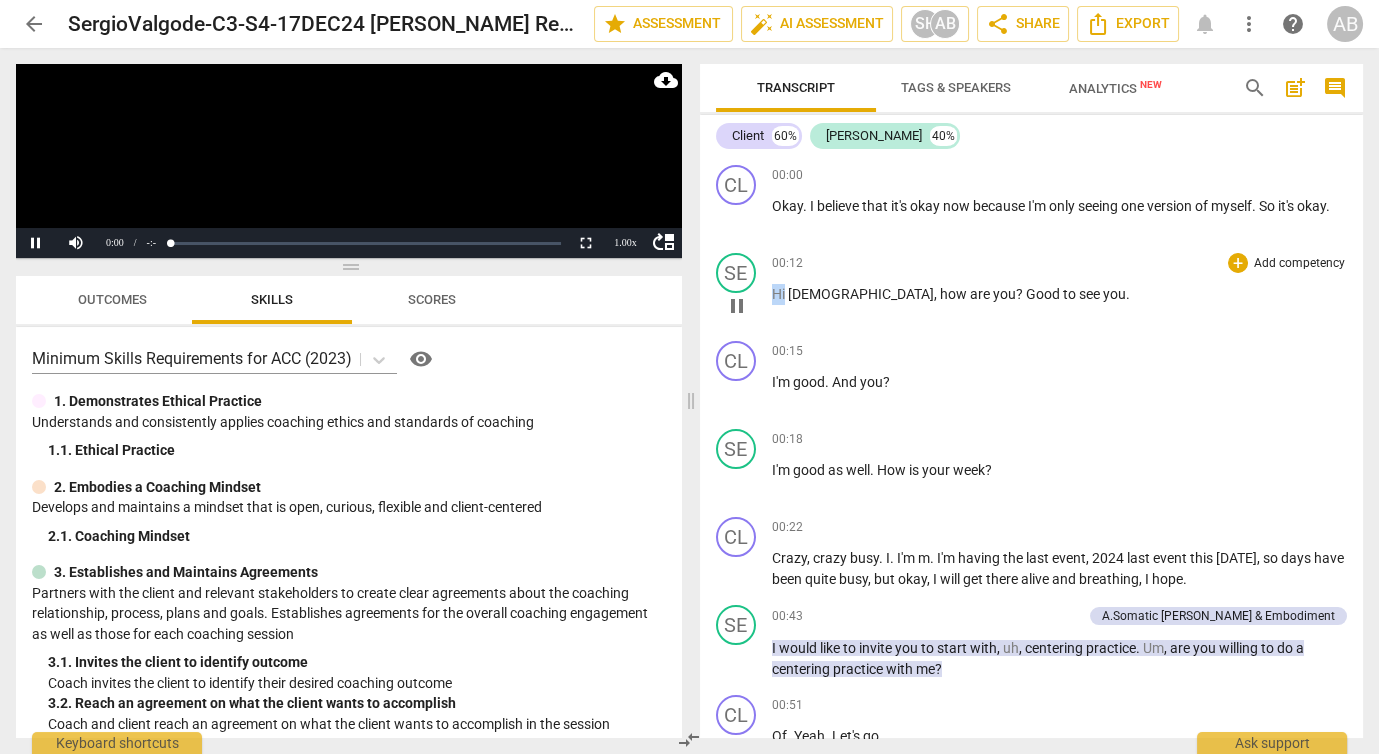 click on "Hi" at bounding box center [780, 294] 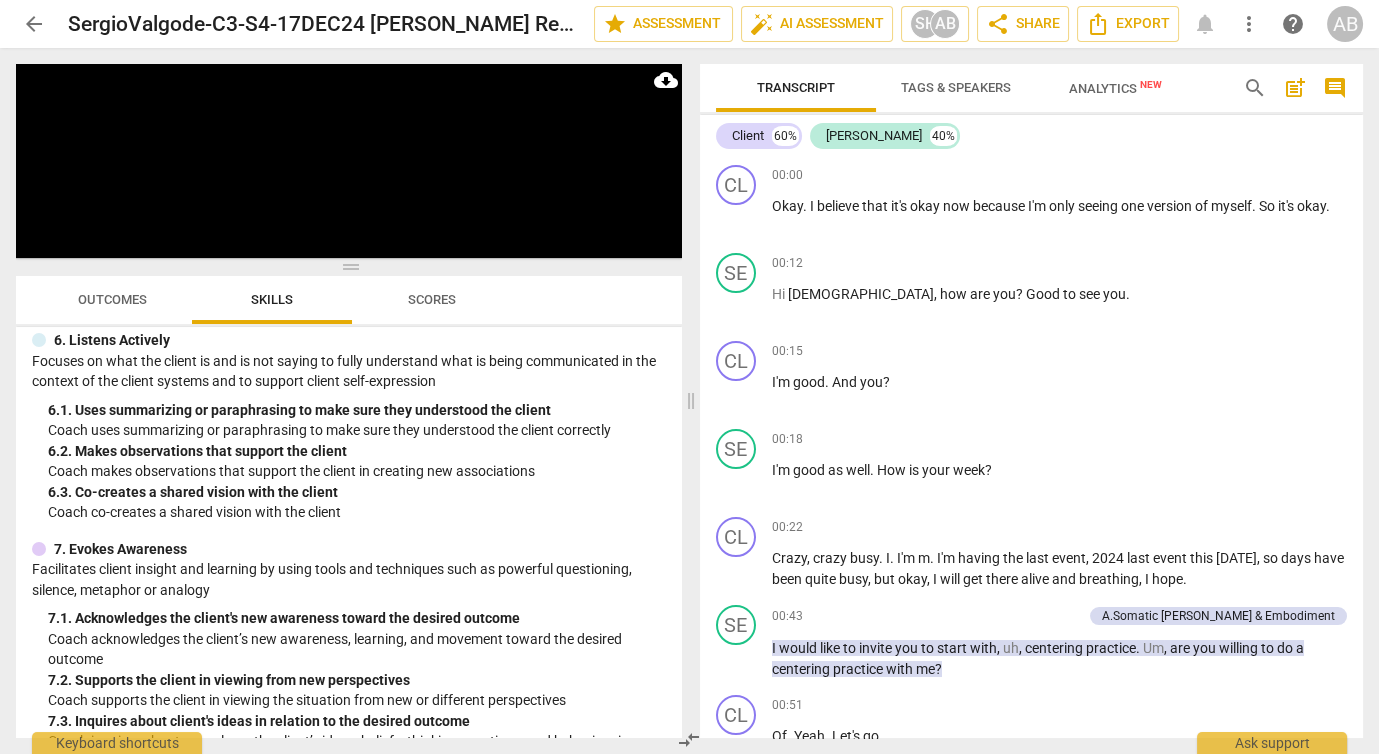 scroll, scrollTop: 0, scrollLeft: 0, axis: both 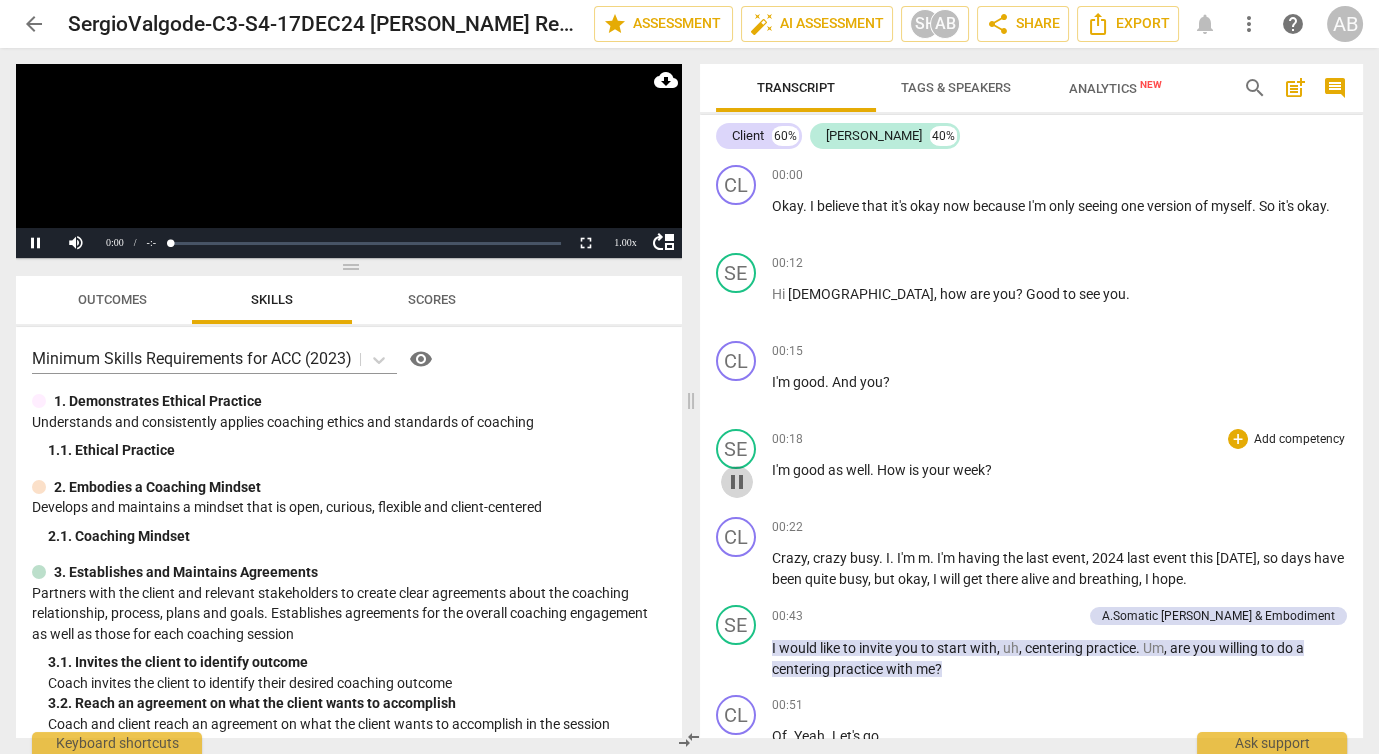 click on "pause" at bounding box center [737, 482] 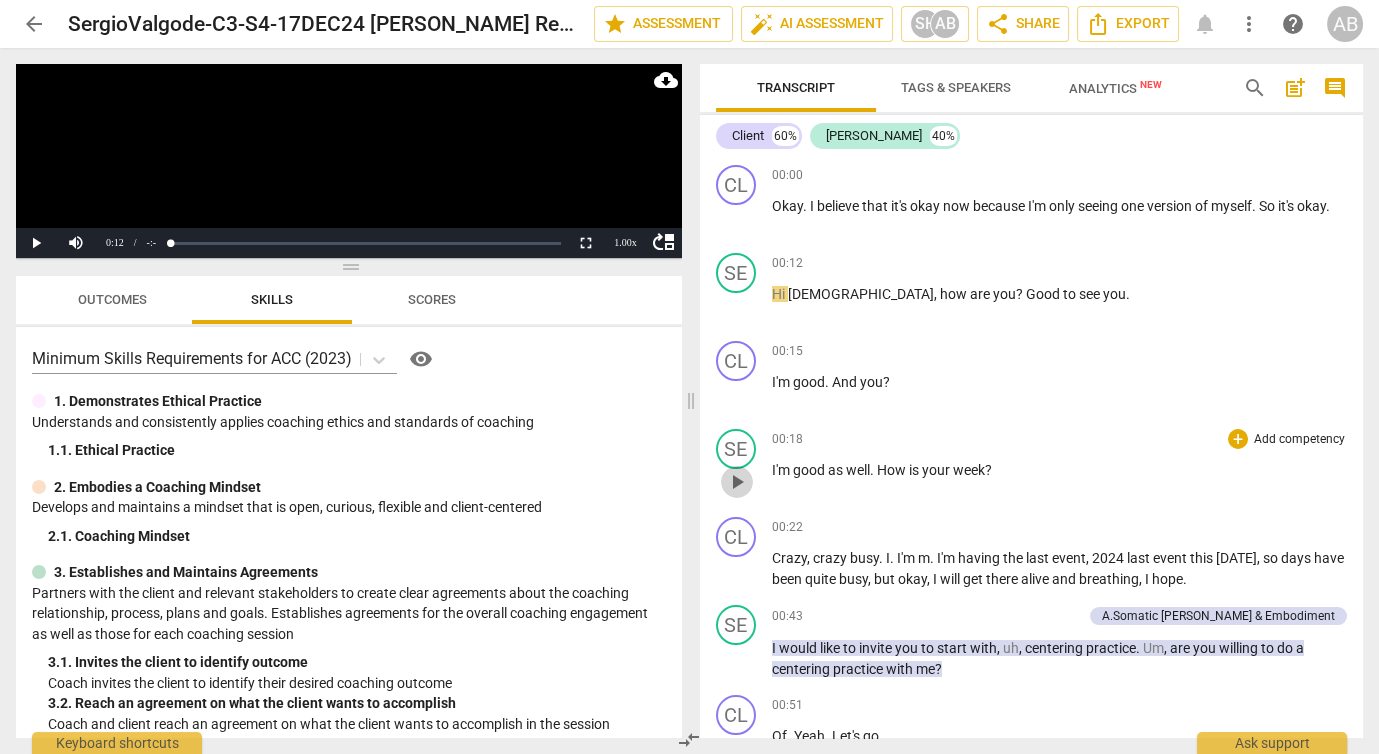 click on "play_arrow" at bounding box center [737, 482] 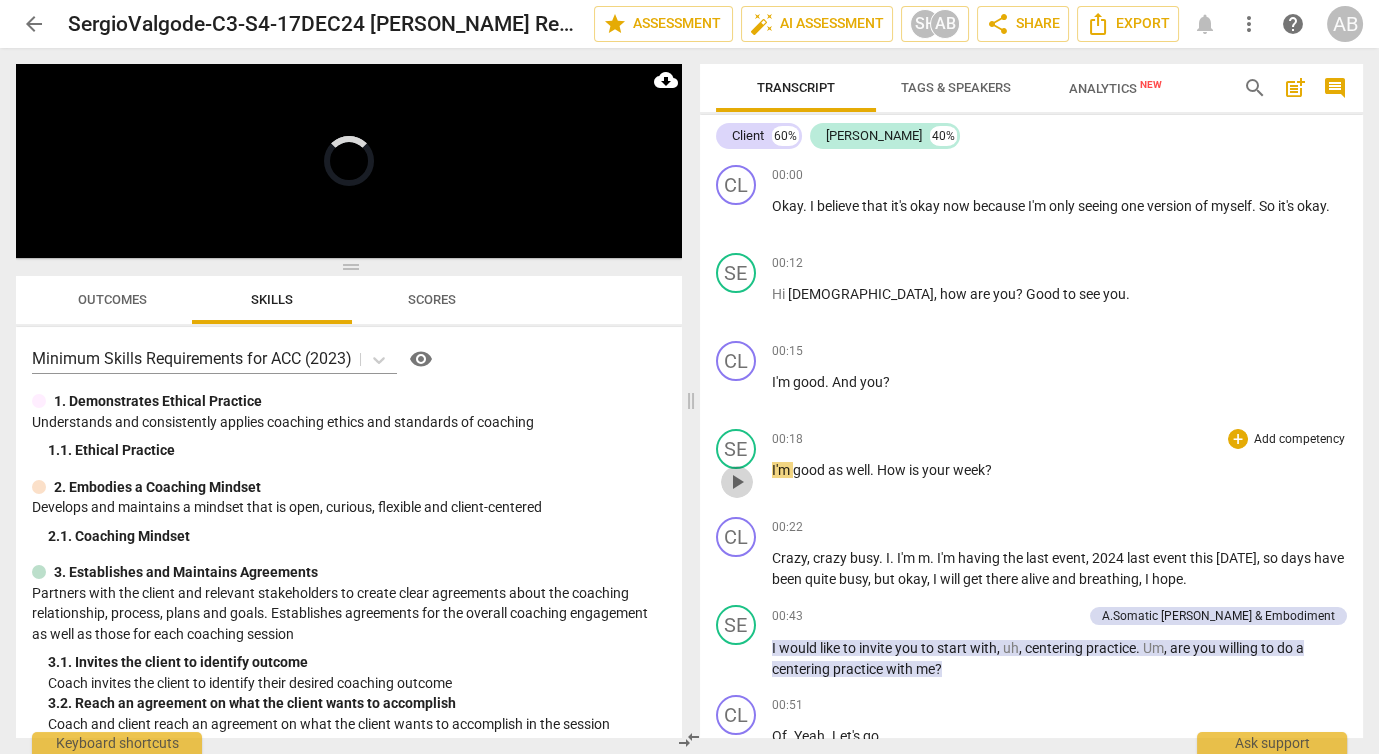 click on "play_arrow" at bounding box center (737, 482) 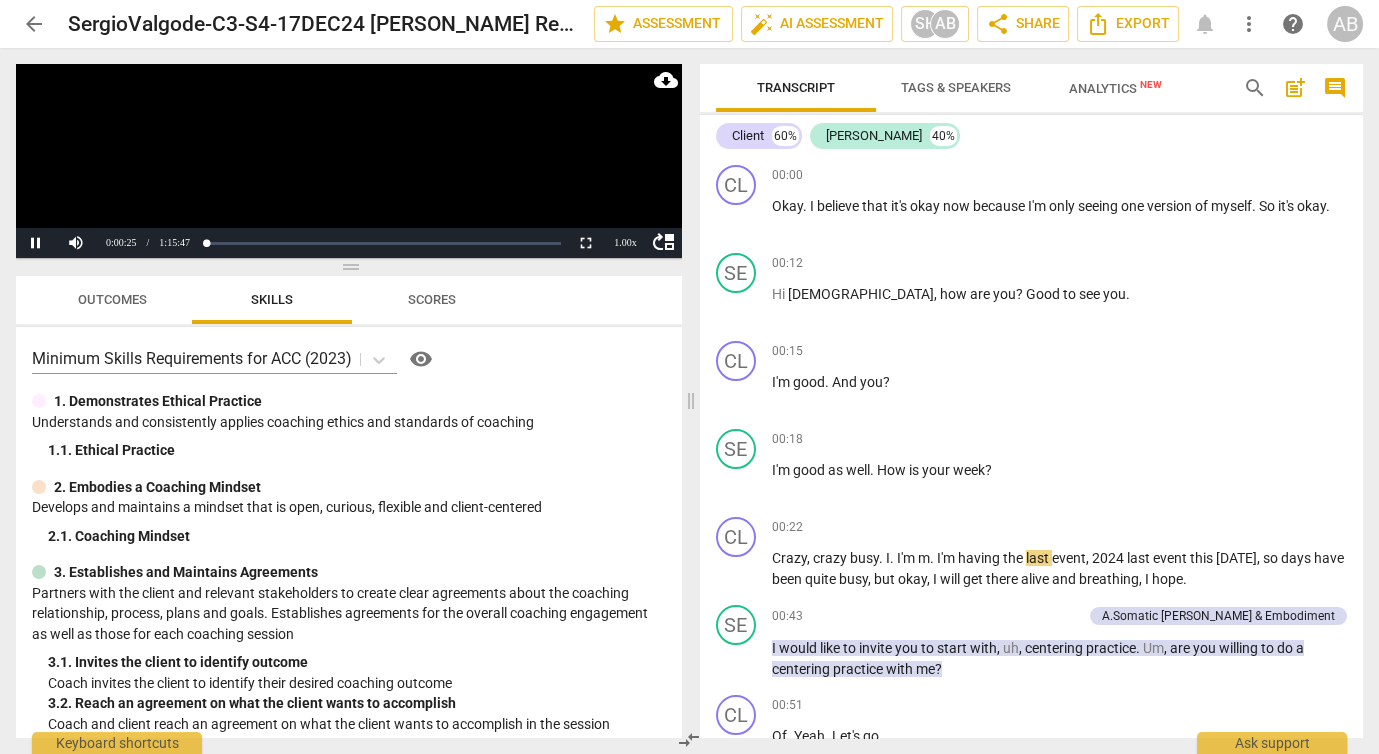 click on "arrow_back" at bounding box center [34, 24] 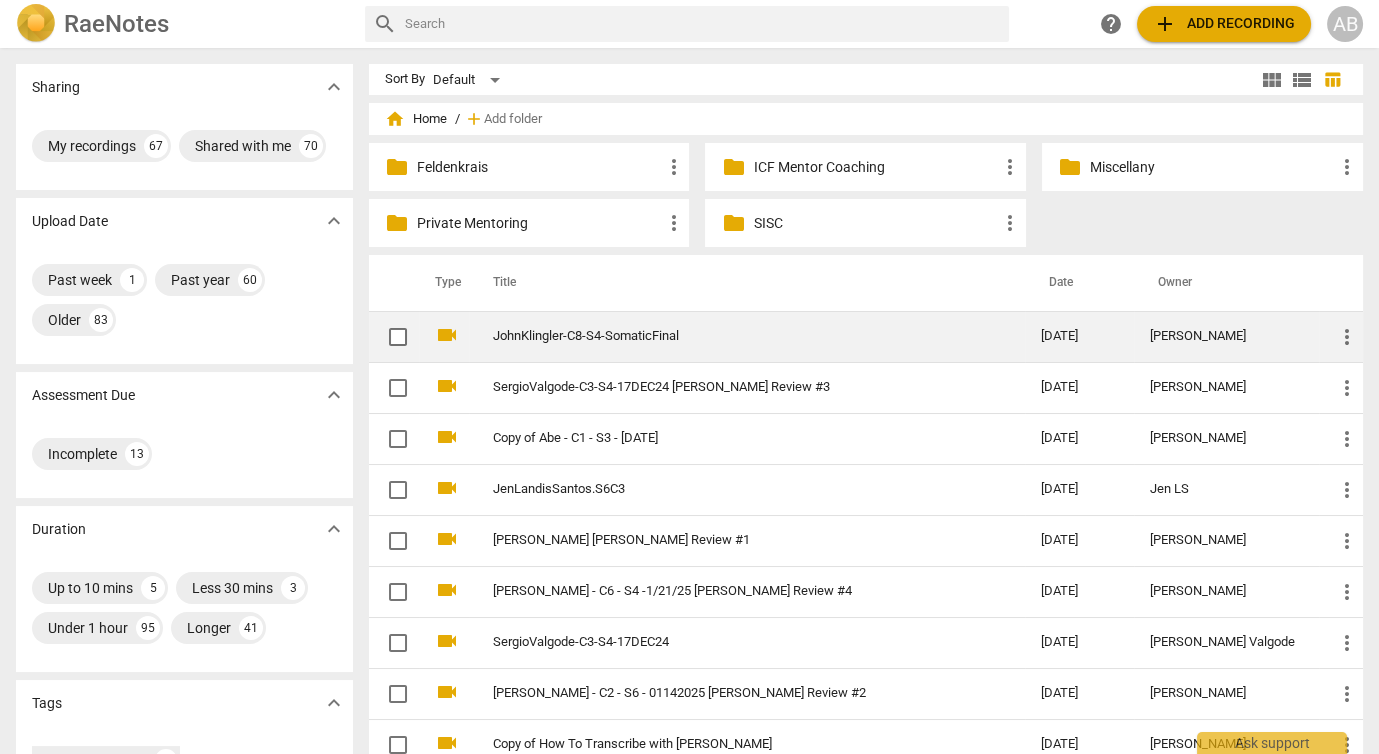 click on "JohnKlingler-C8-S4-SomaticFinal" at bounding box center (731, 336) 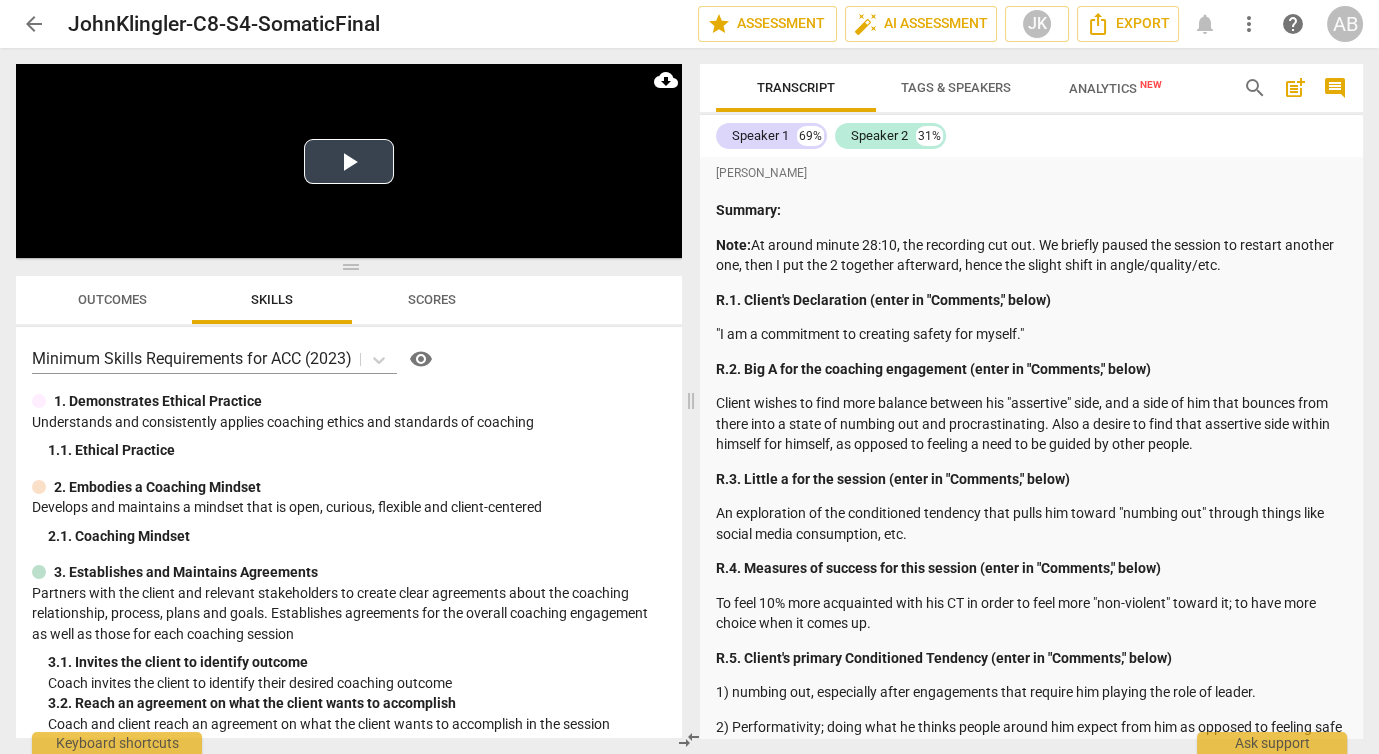 click on "Play Video" at bounding box center [349, 161] 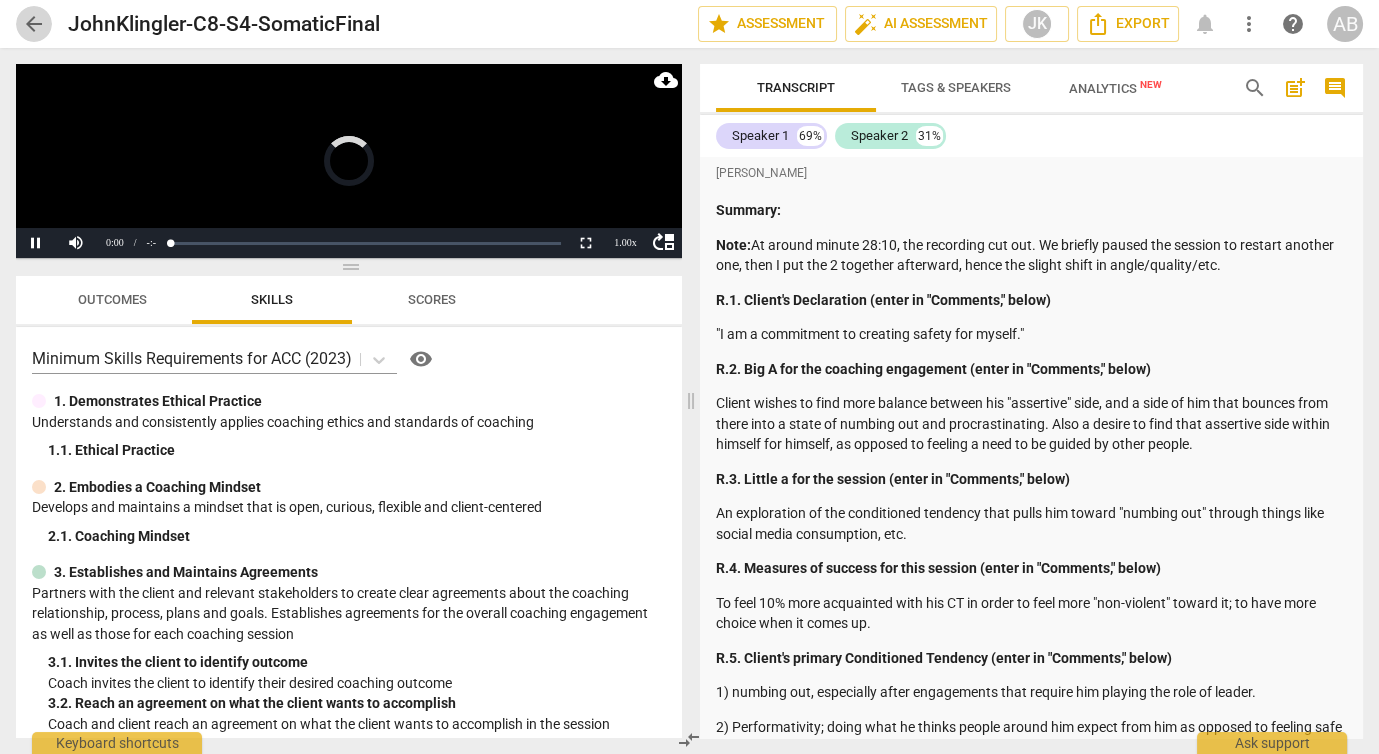 click on "arrow_back" at bounding box center (34, 24) 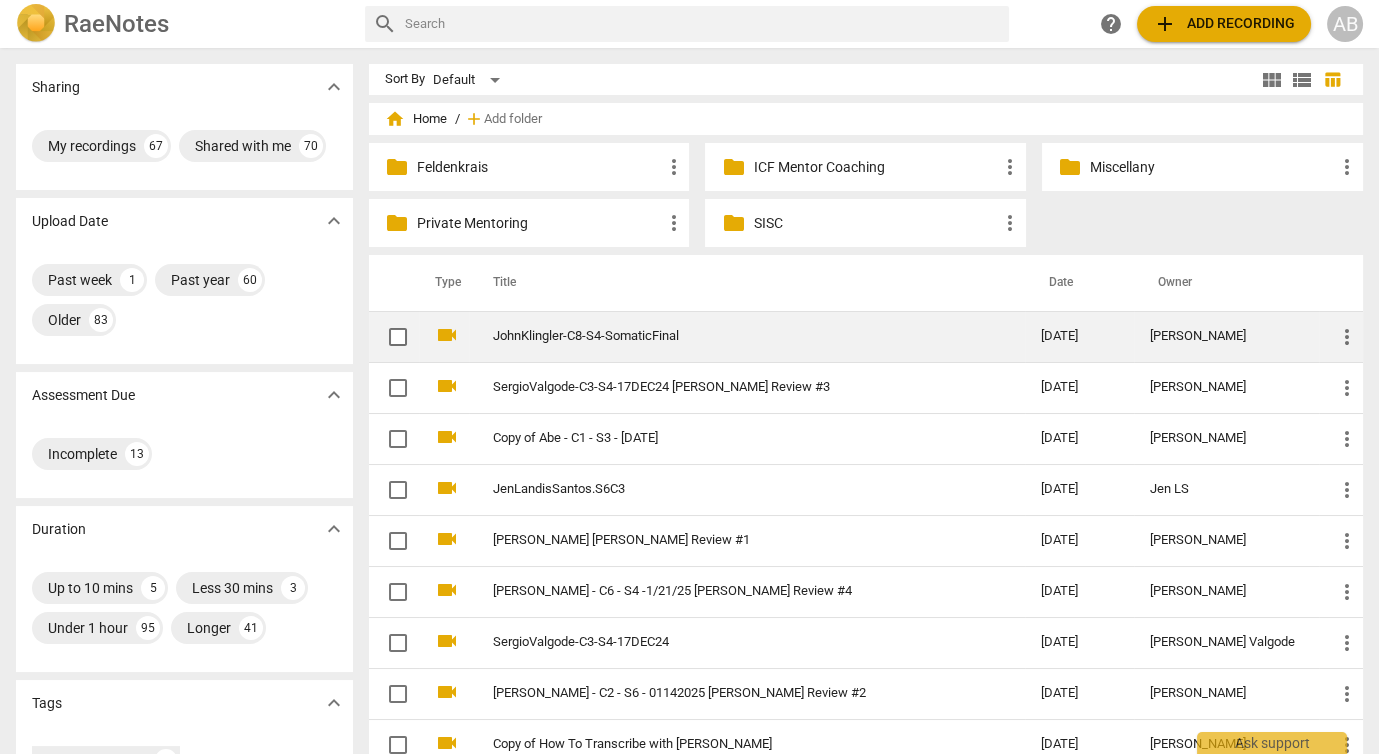 click on "JohnKlingler-C8-S4-SomaticFinal" at bounding box center (731, 336) 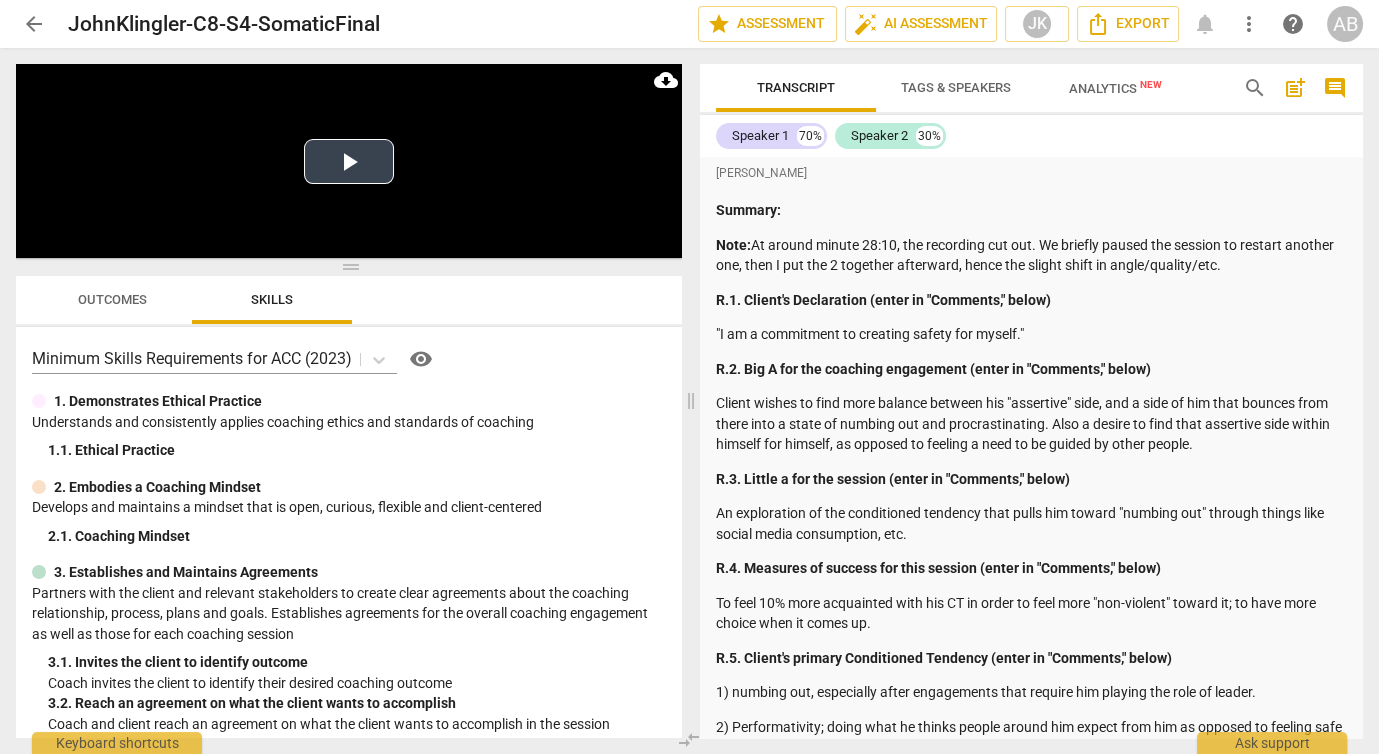 click on "Play Video" at bounding box center (349, 161) 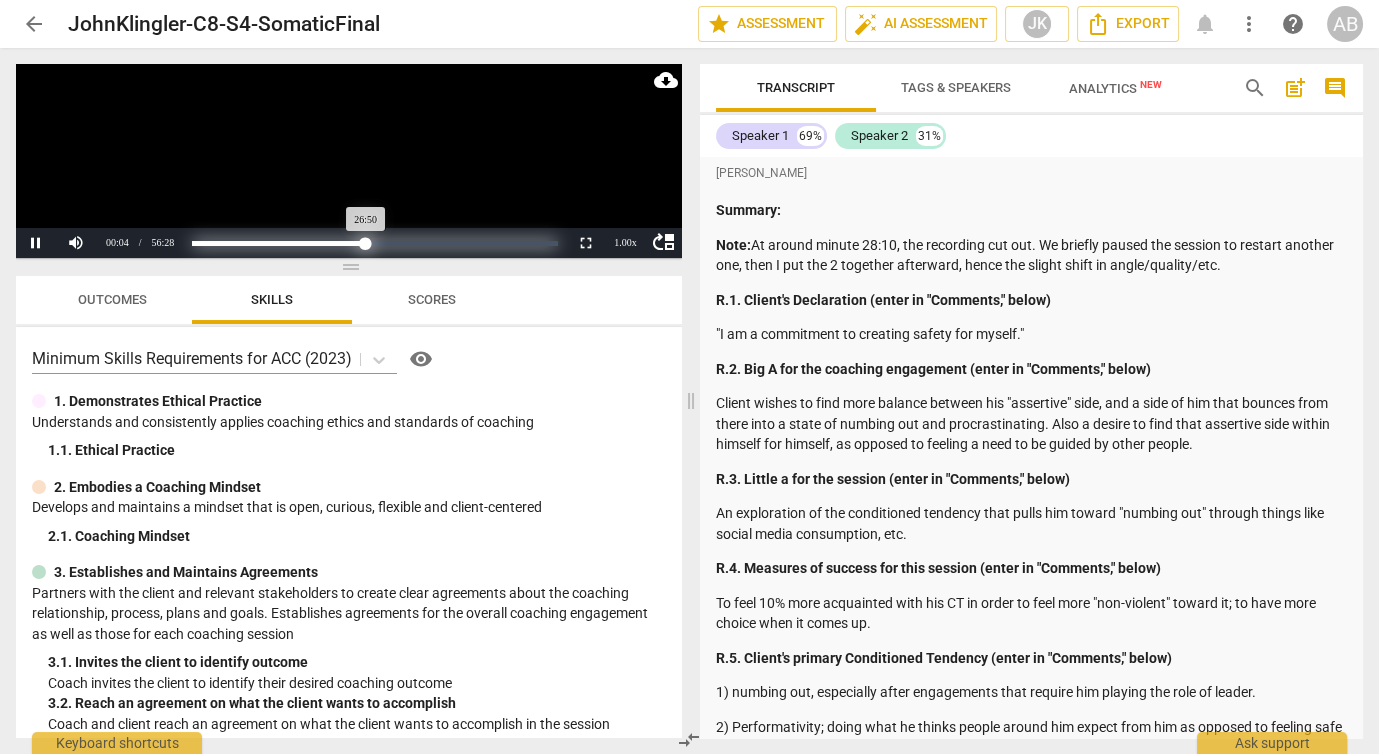 click on "Loaded : 0% Progress :  47.54%" at bounding box center (375, 243) 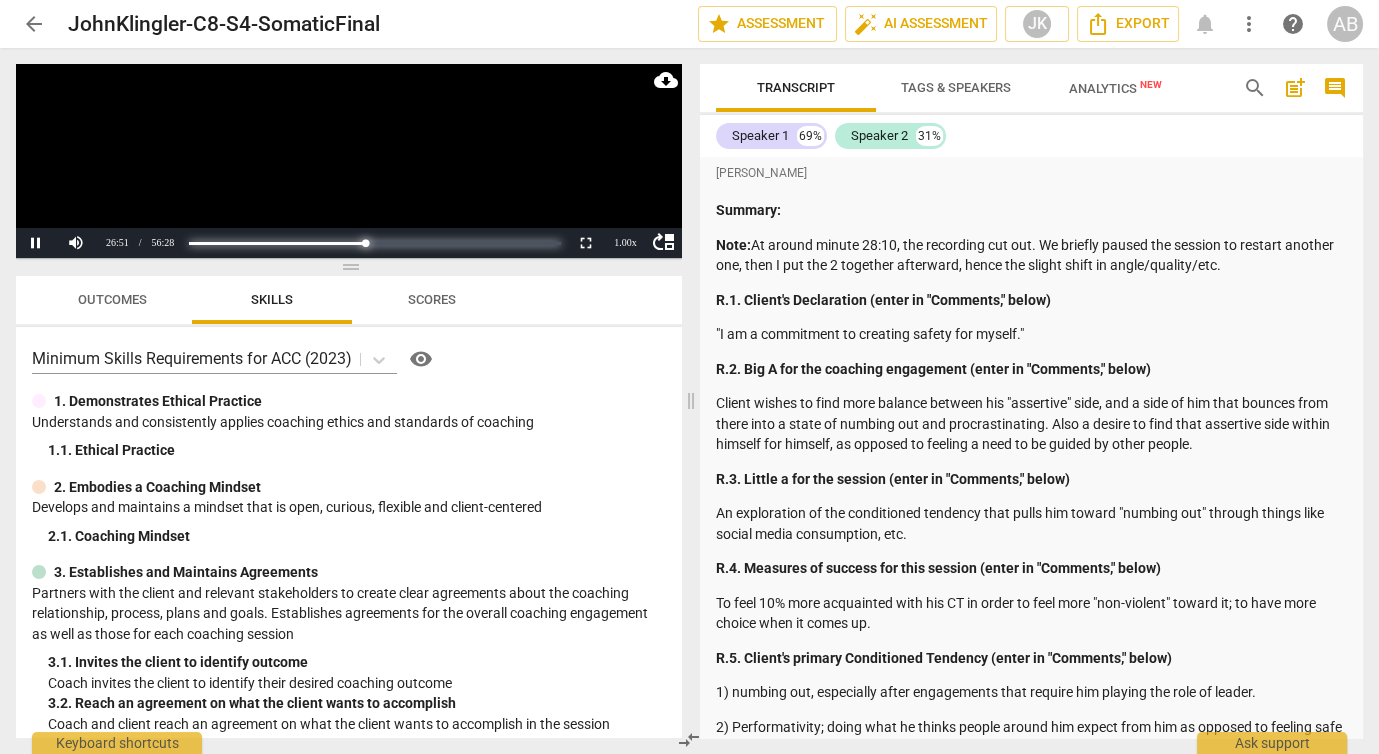scroll, scrollTop: 14015, scrollLeft: 0, axis: vertical 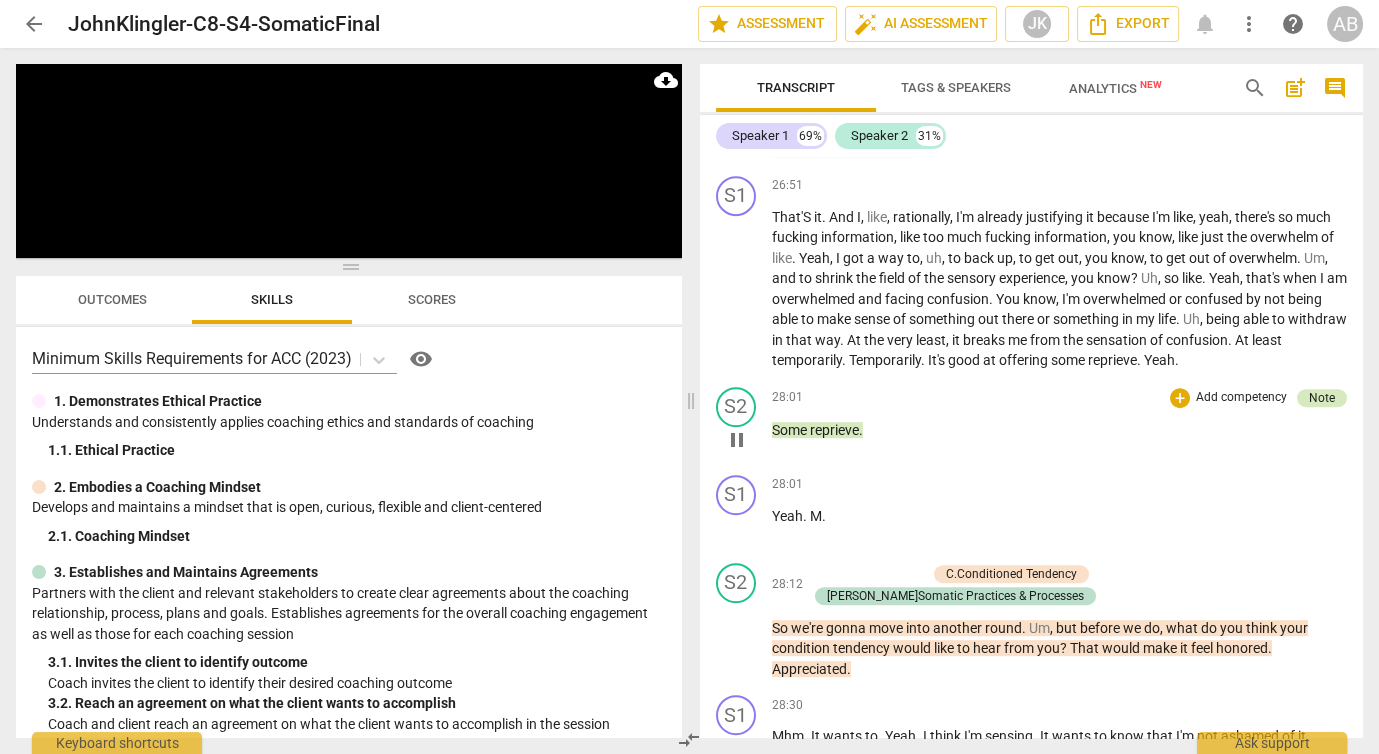 click on "Note" at bounding box center [1322, 398] 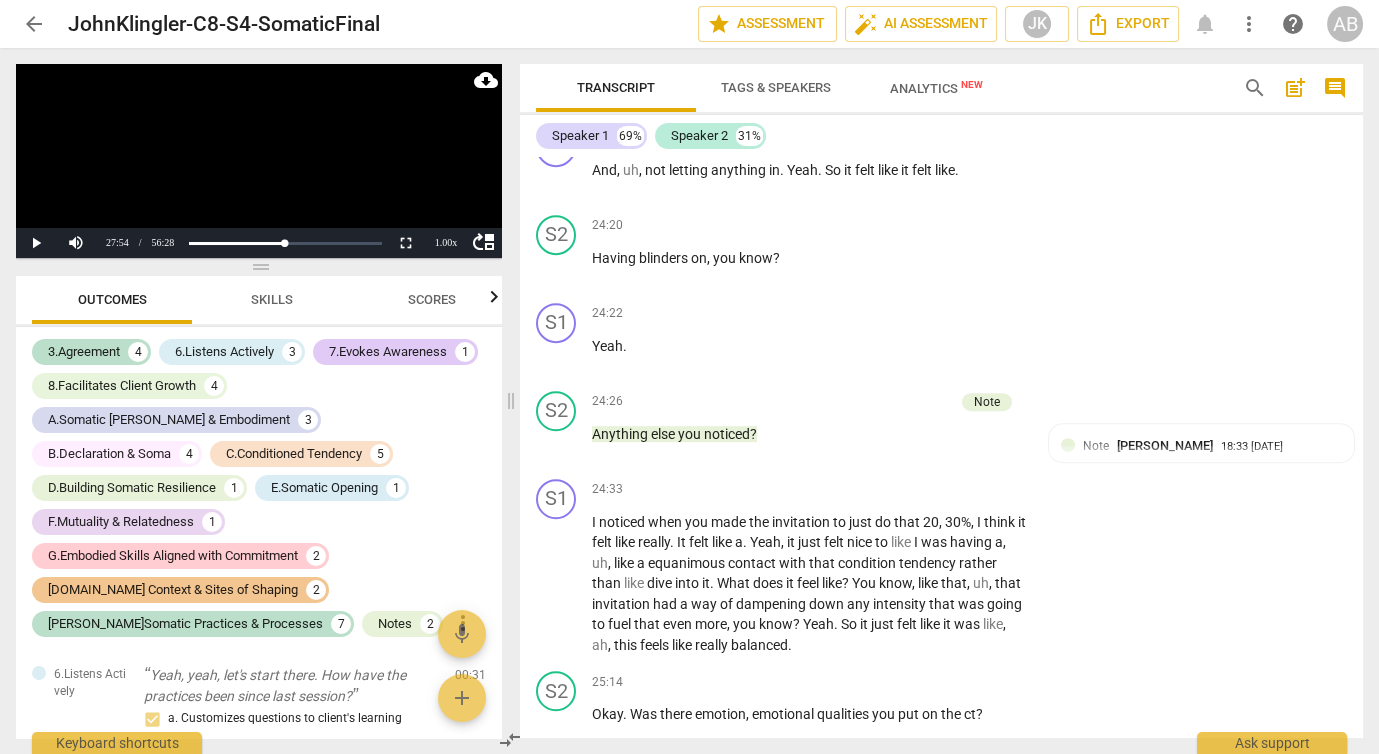 scroll, scrollTop: 15109, scrollLeft: 0, axis: vertical 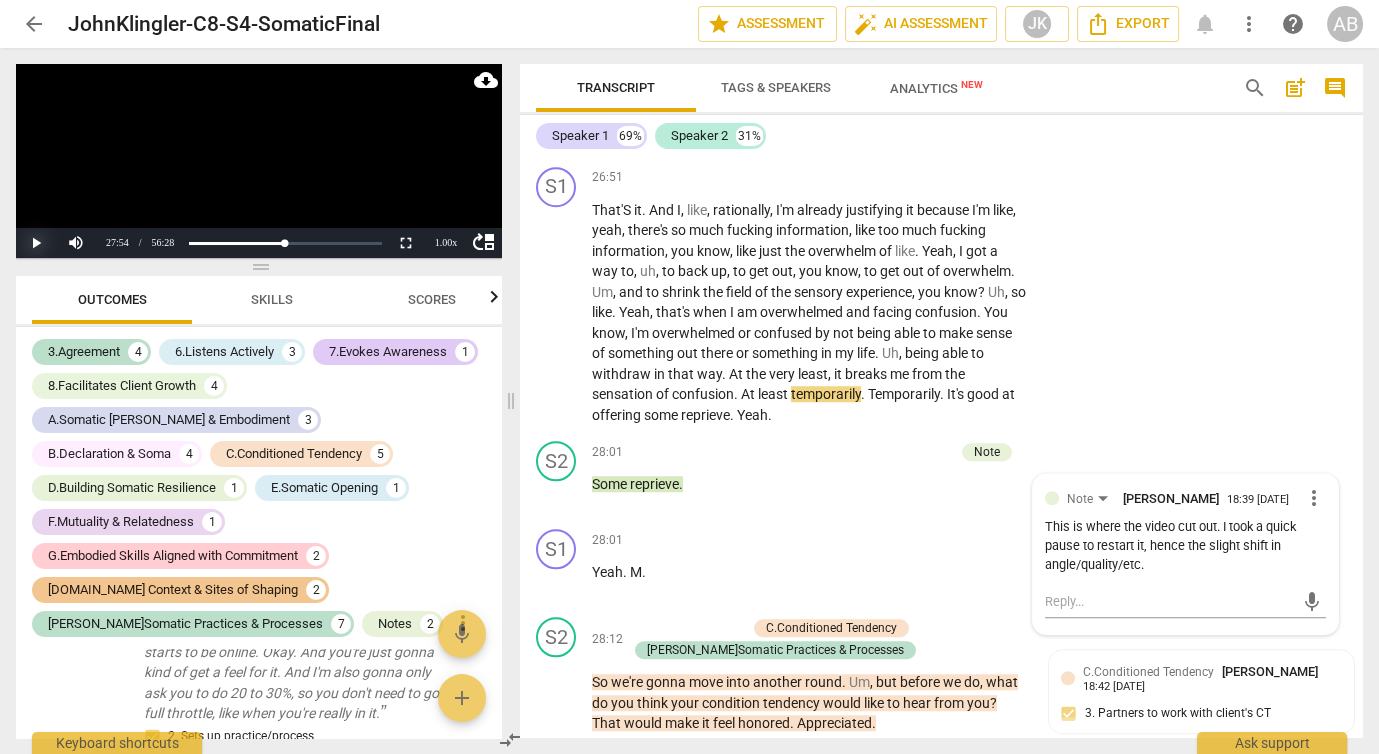click on "Play" at bounding box center (36, 243) 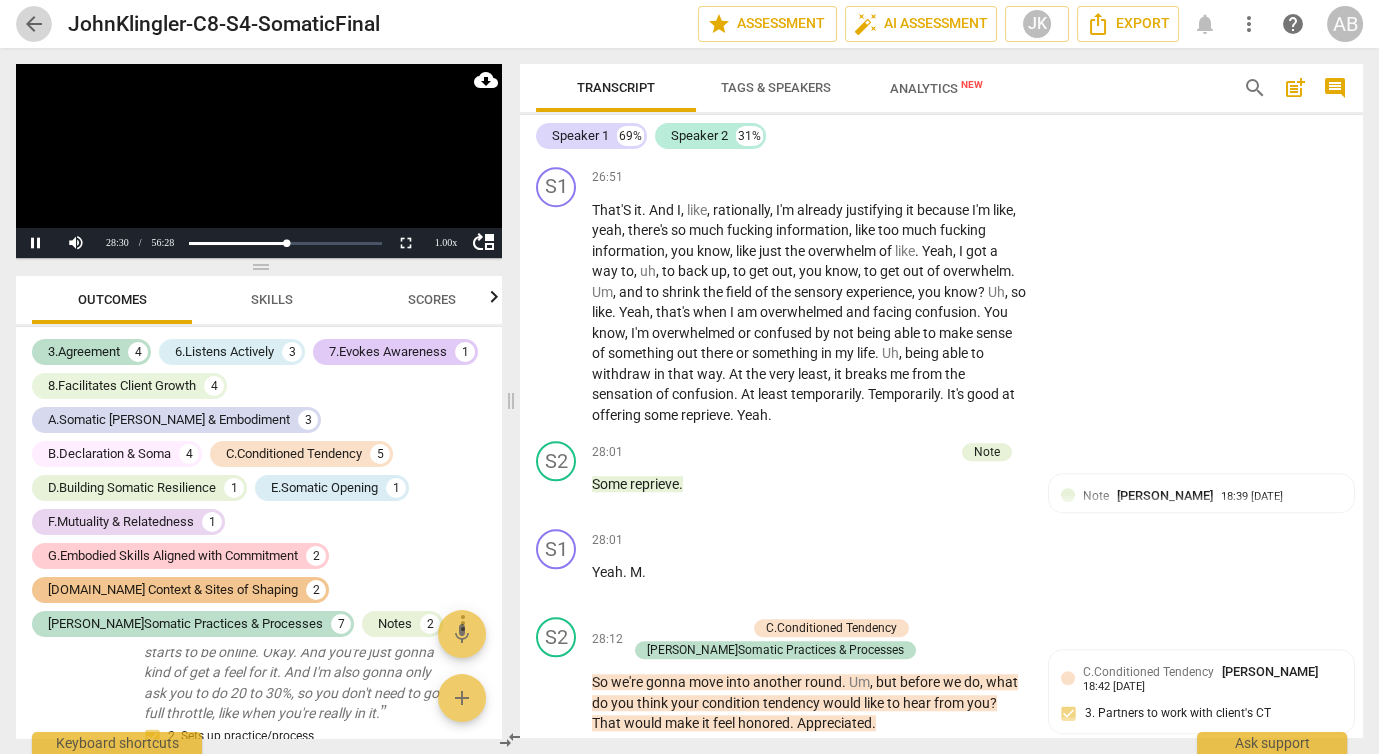 click on "arrow_back" at bounding box center [34, 24] 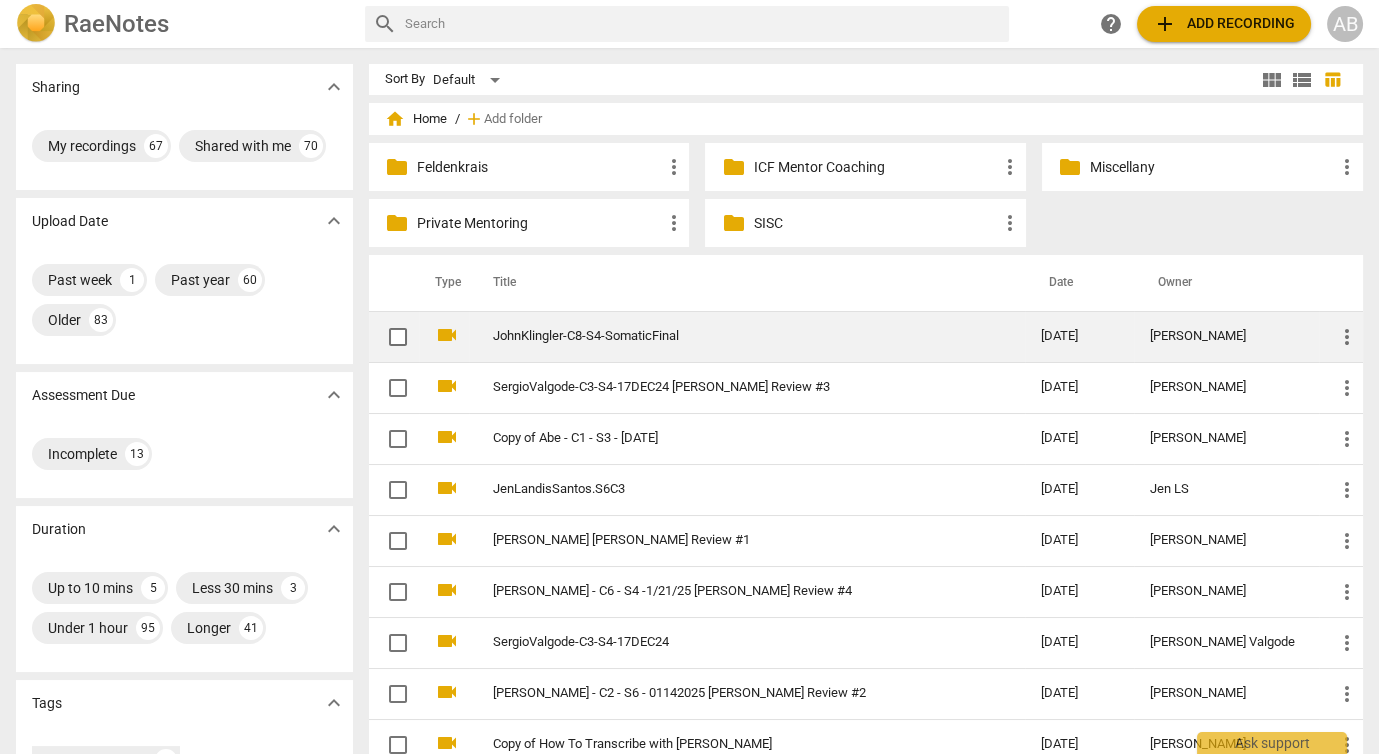 click on "JohnKlingler-C8-S4-SomaticFinal" at bounding box center (731, 336) 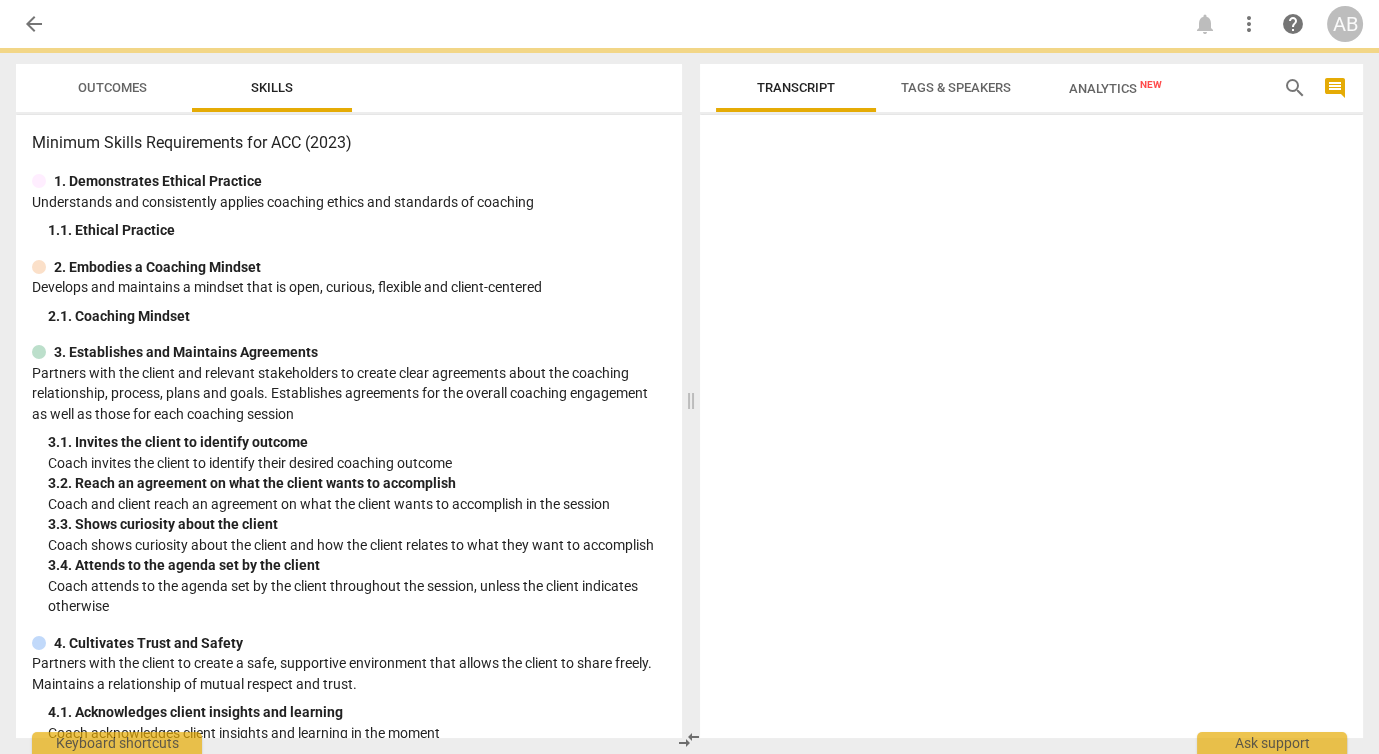 click on "arrow_back" at bounding box center [34, 24] 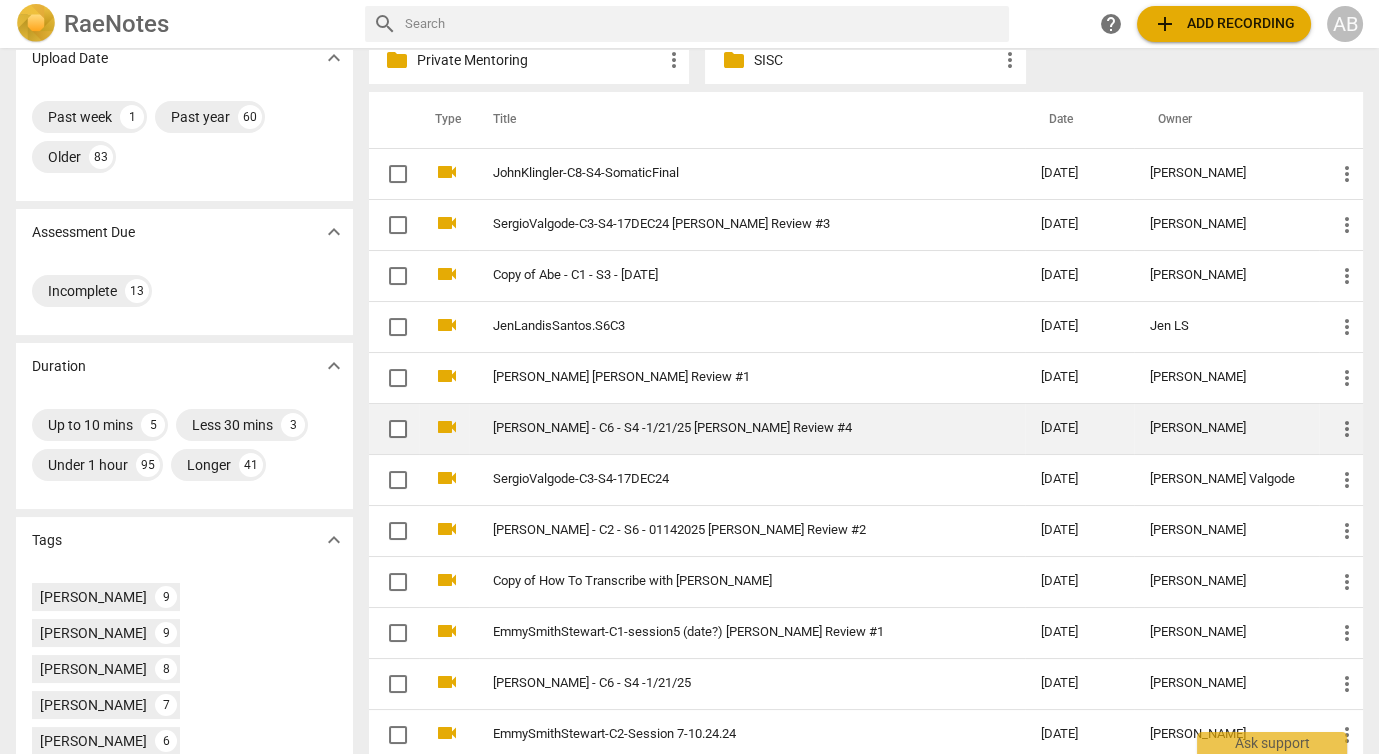 scroll, scrollTop: 0, scrollLeft: 0, axis: both 